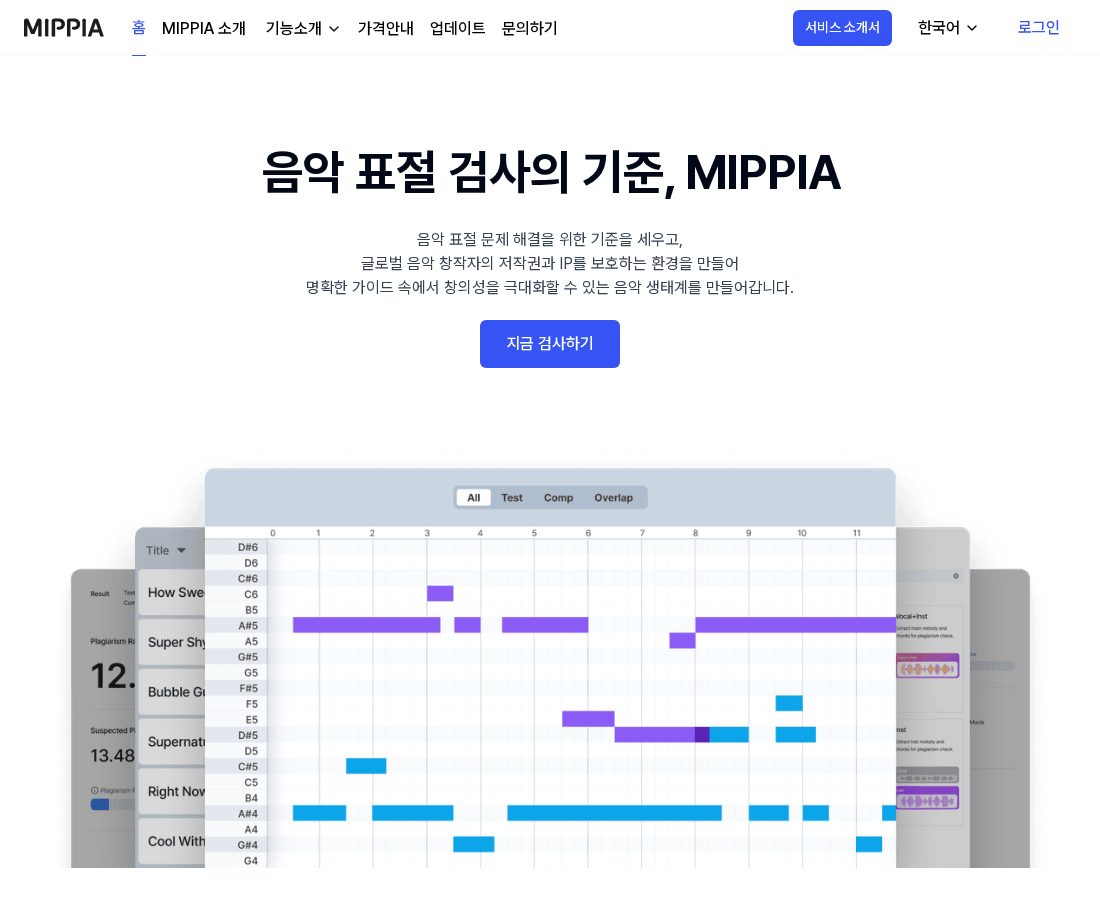 scroll, scrollTop: 0, scrollLeft: 0, axis: both 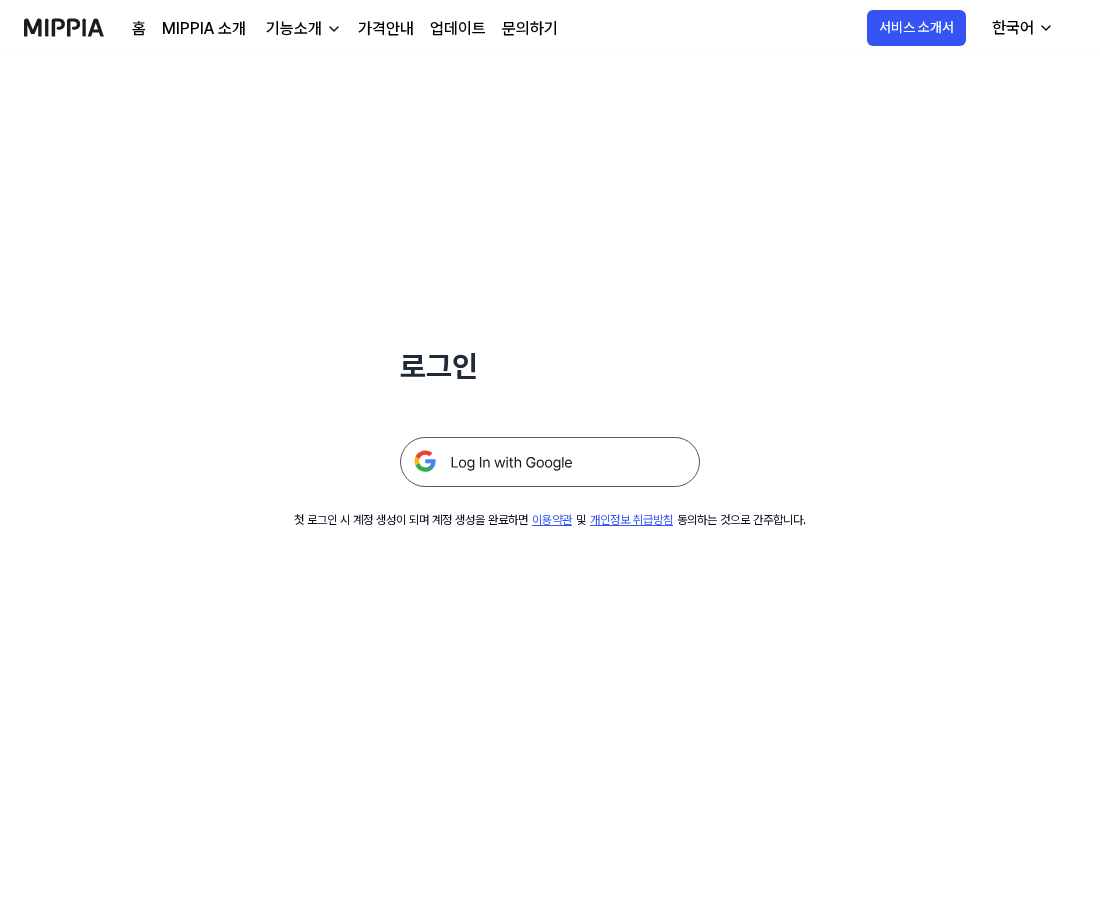 click at bounding box center [550, 462] 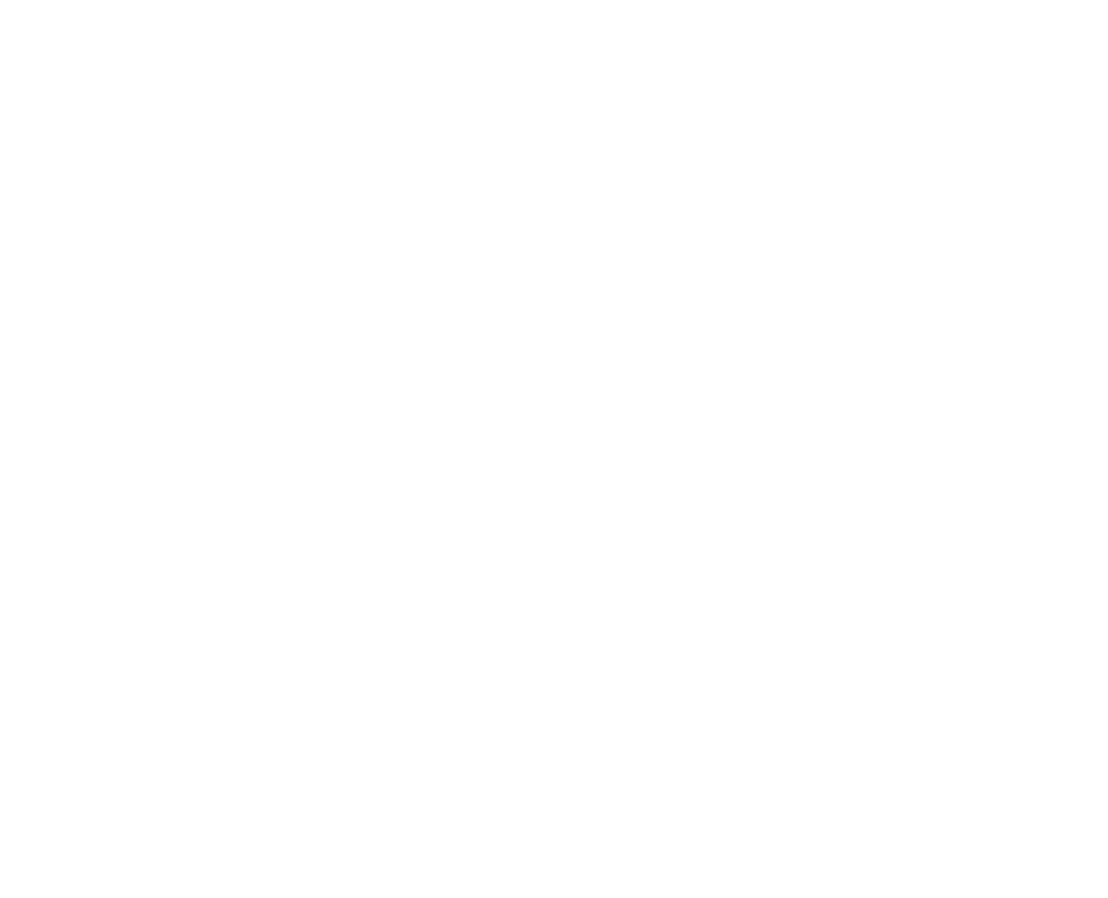 scroll, scrollTop: 0, scrollLeft: 0, axis: both 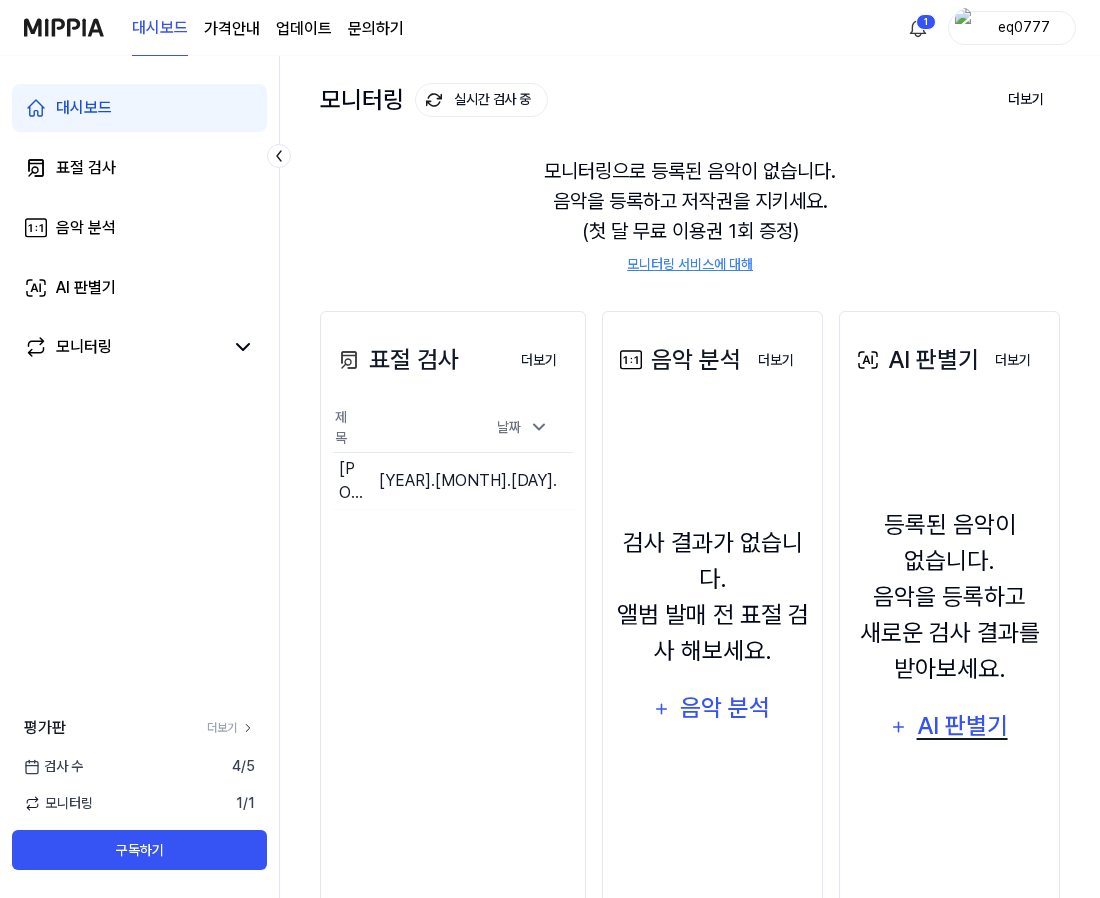 click on "AI 판별기" at bounding box center (962, 726) 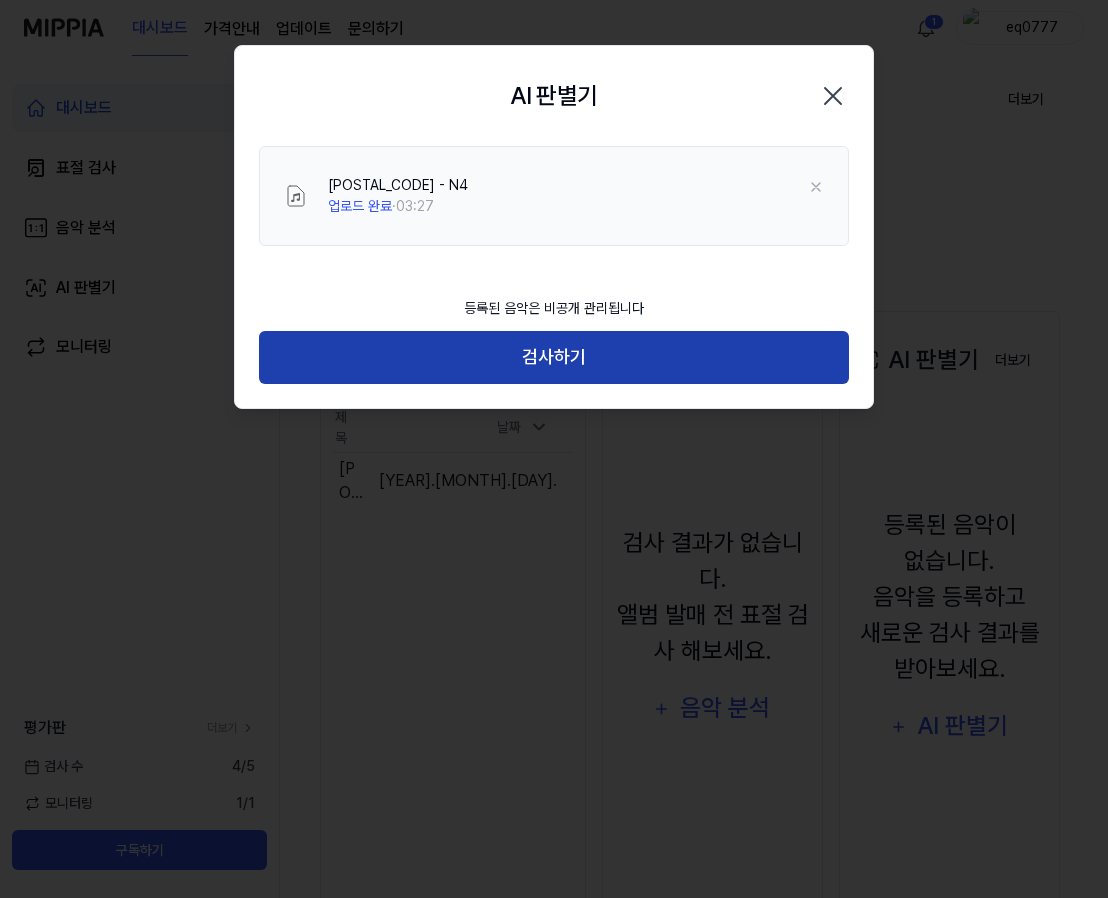 click on "검사하기" at bounding box center [554, 357] 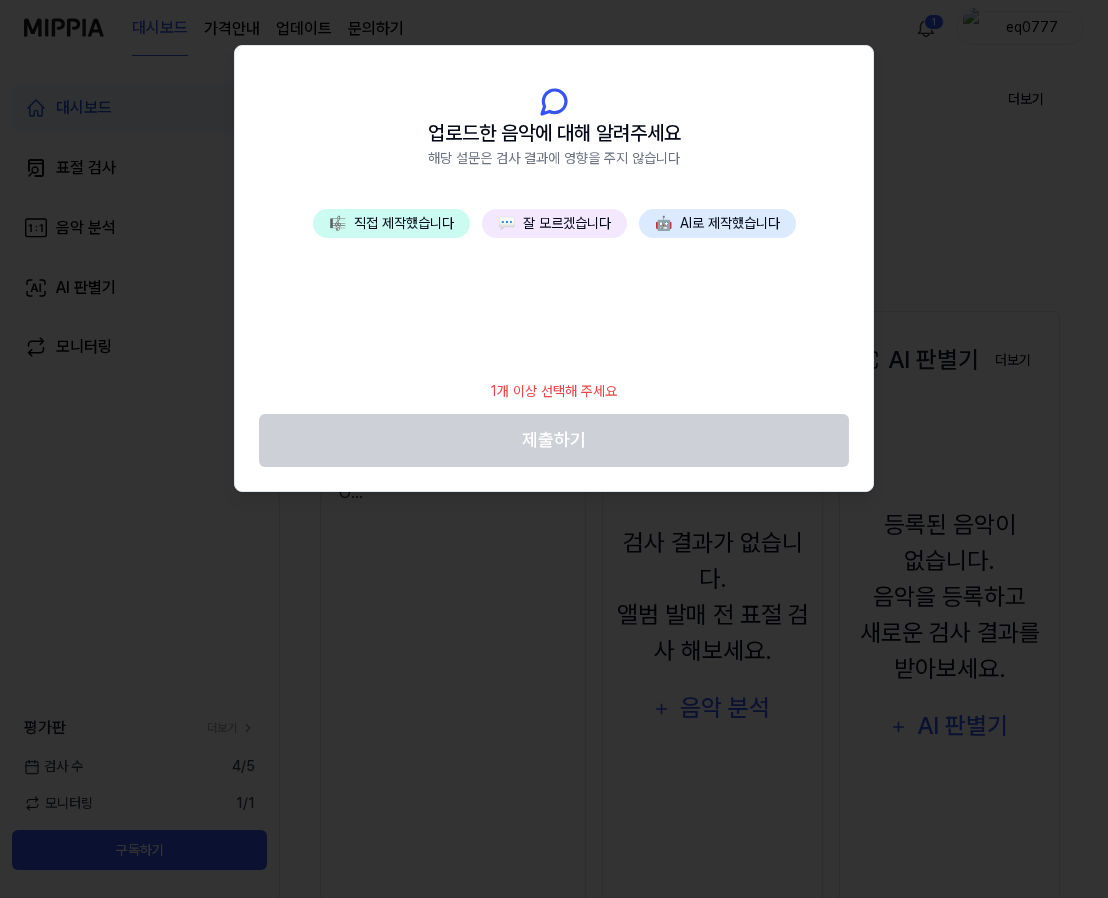 click on "🤖 AI로 제작했습니다" at bounding box center (717, 223) 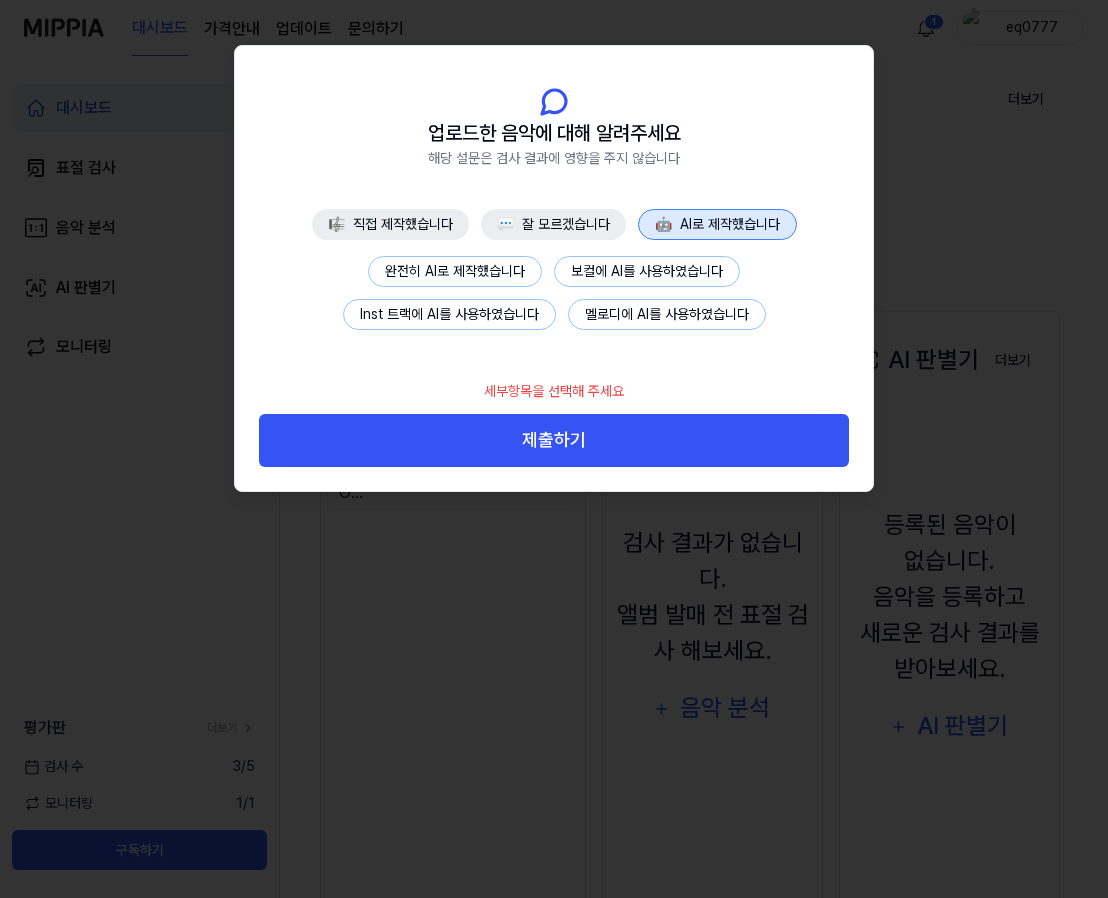 click on "Inst 트랙에 AI를 사용하였습니다" at bounding box center (449, 314) 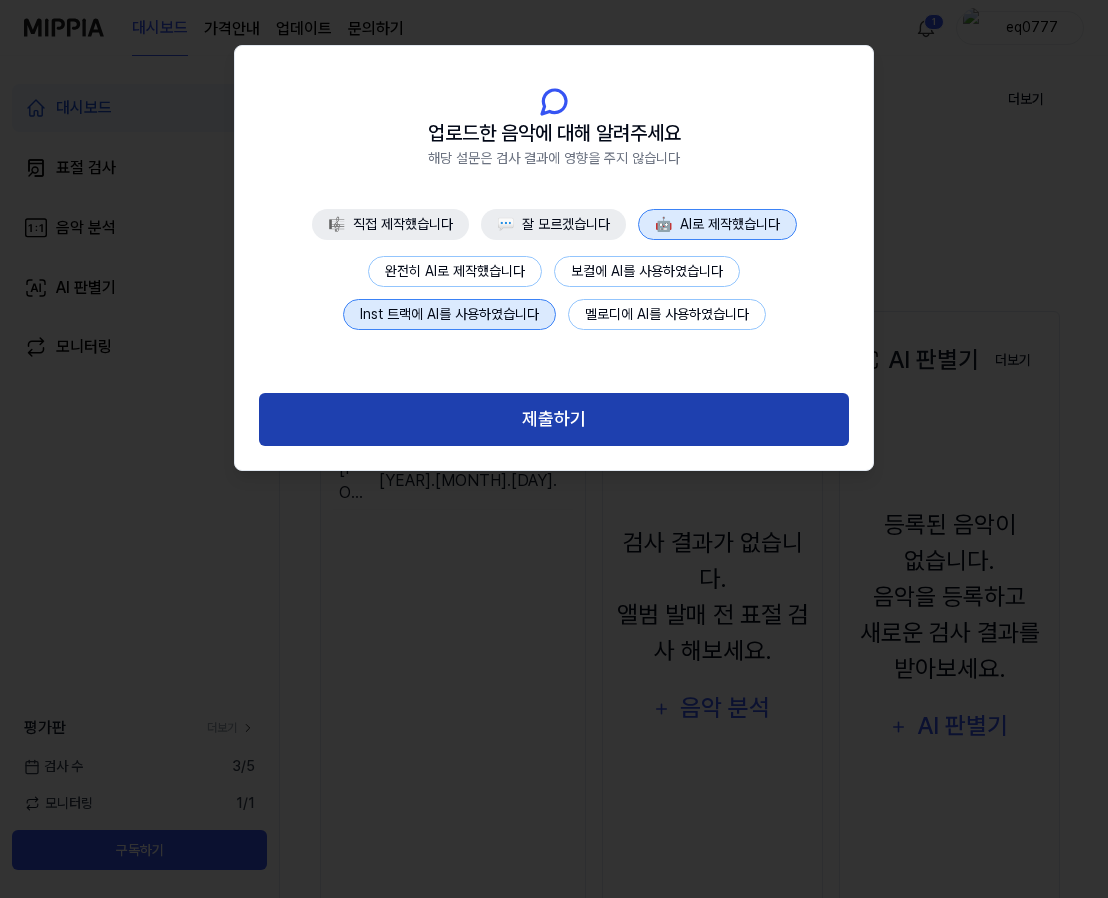 click on "제출하기" at bounding box center (554, 419) 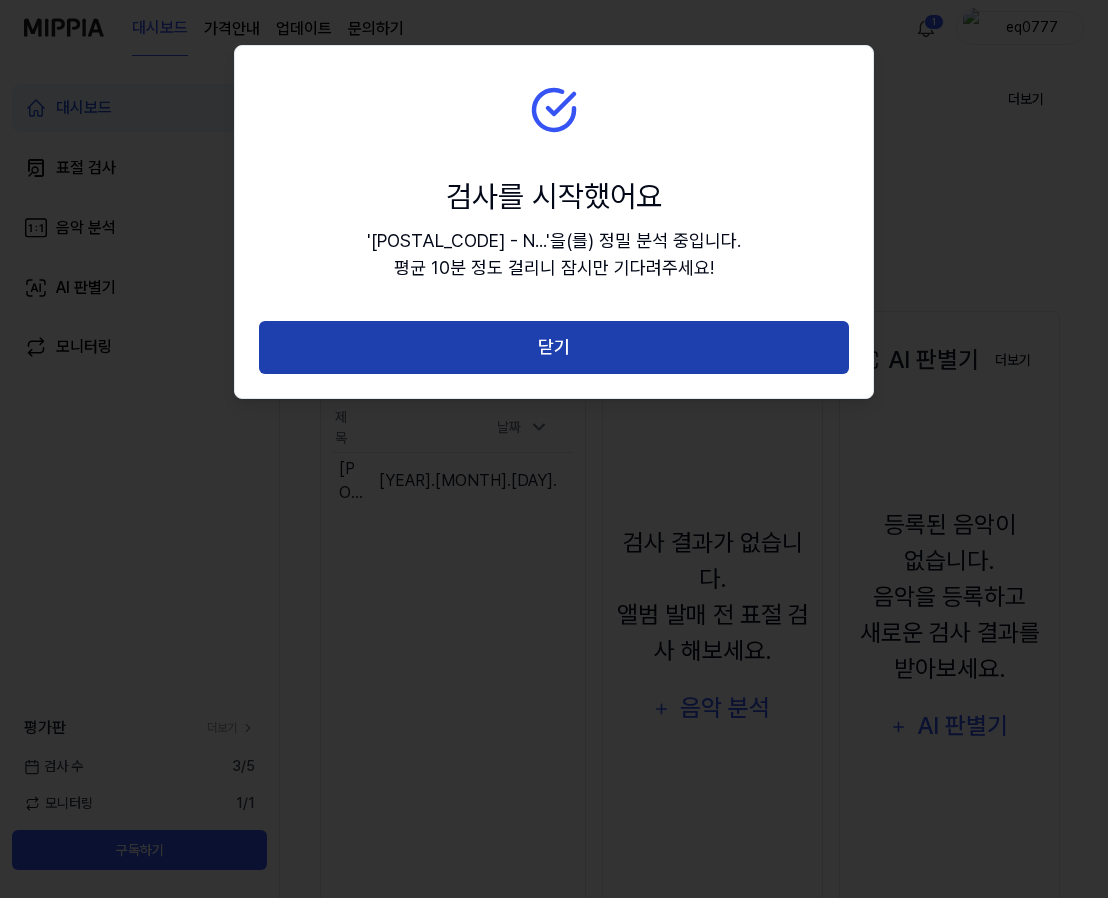click on "닫기" at bounding box center (554, 347) 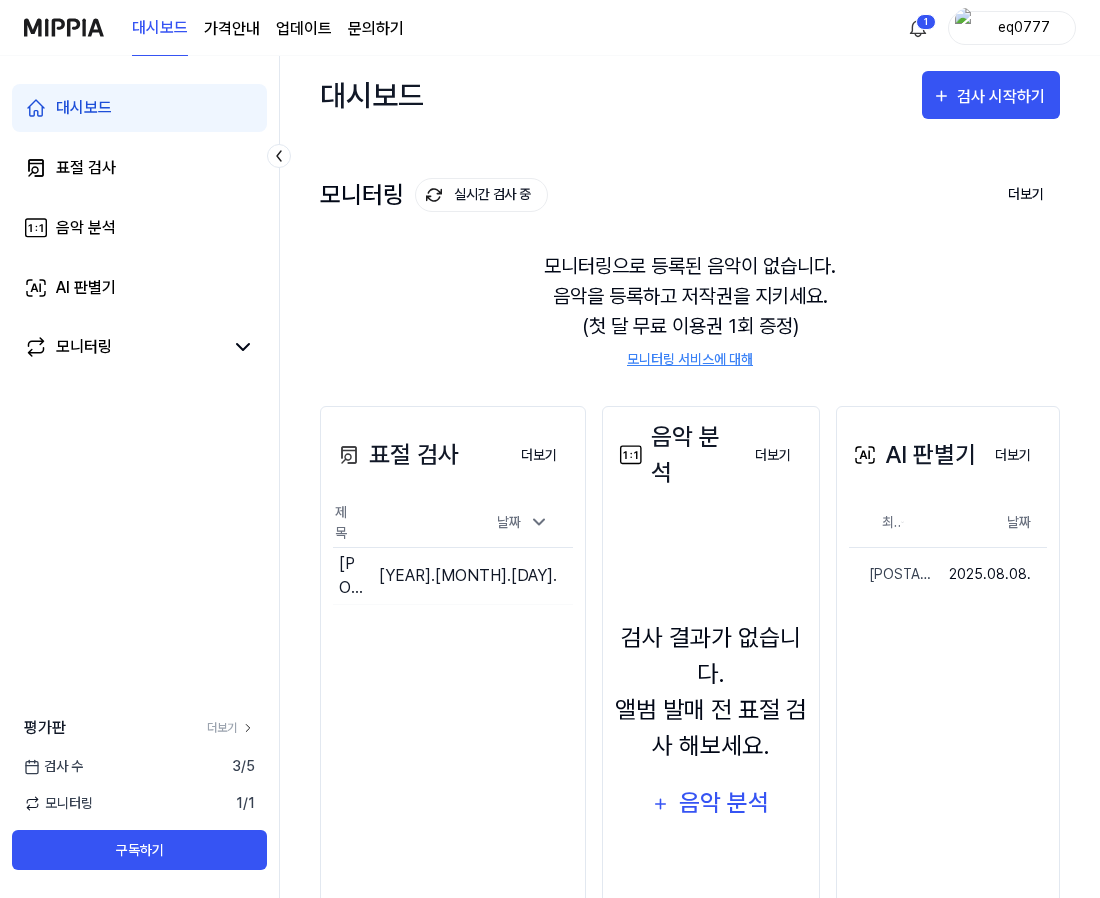 scroll, scrollTop: 0, scrollLeft: 0, axis: both 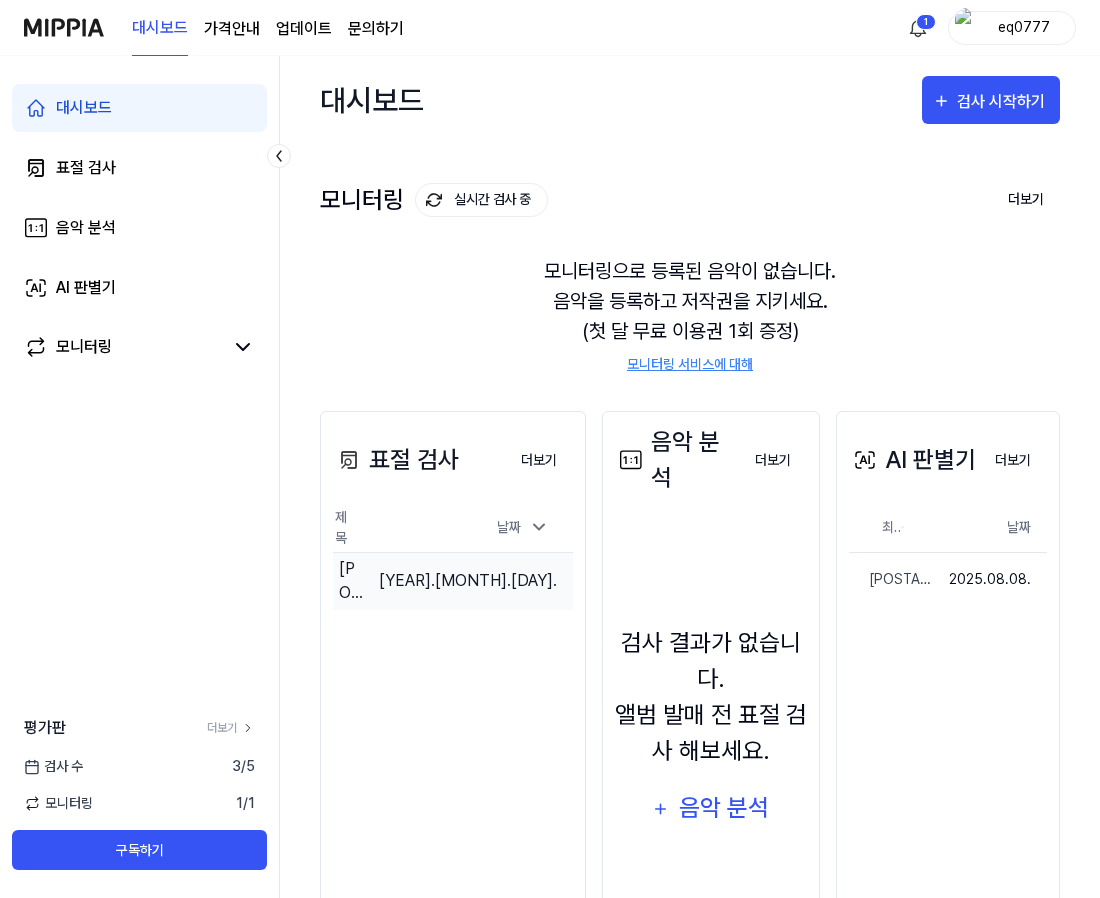 click on "[POSTAL_CODE] - N4" at bounding box center [351, 581] 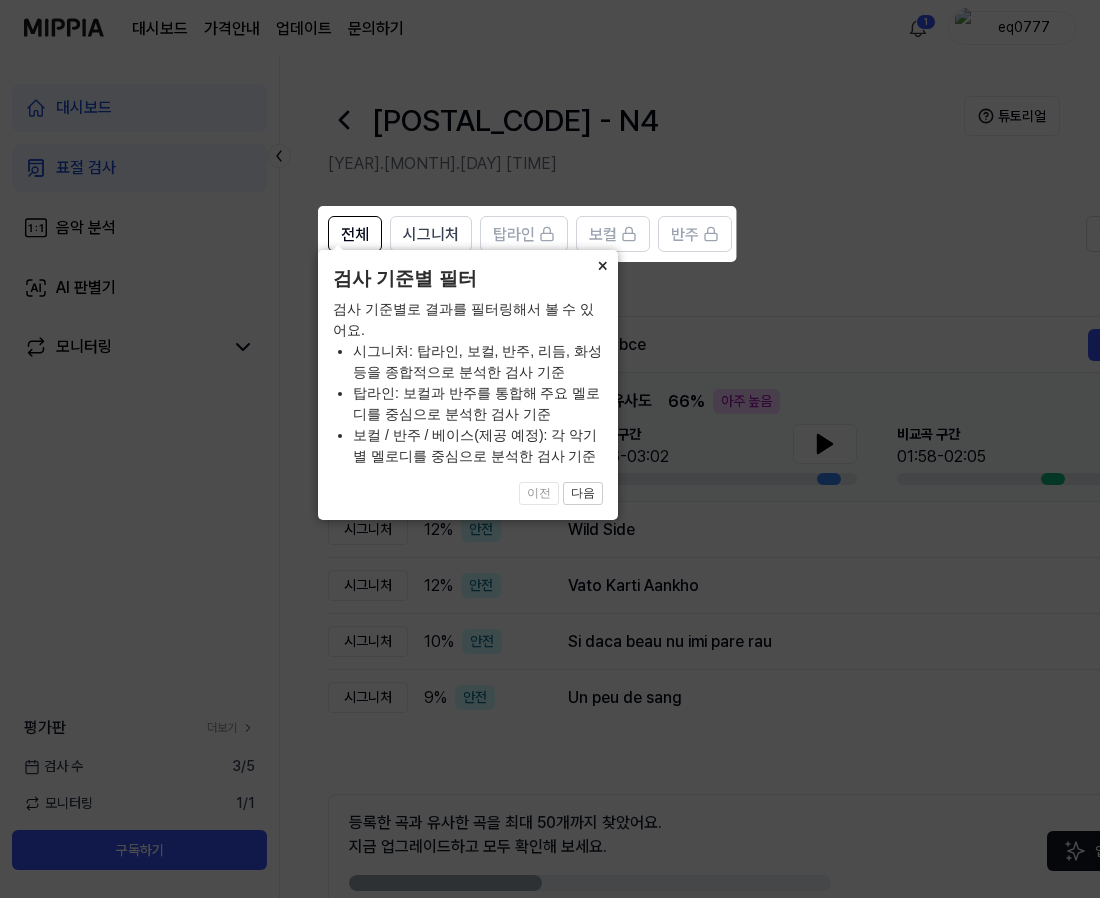 click on "×" at bounding box center [602, 264] 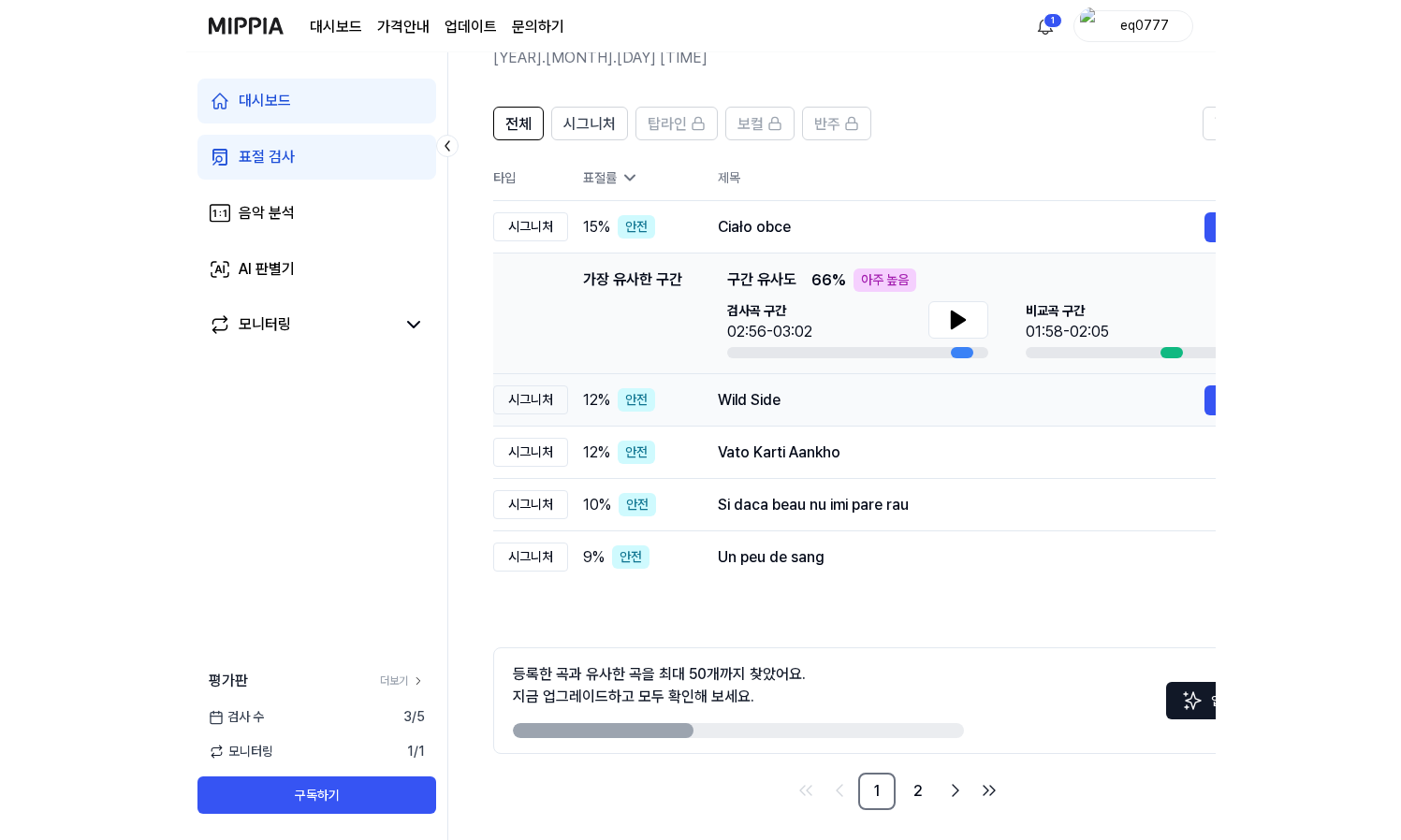 scroll, scrollTop: 103, scrollLeft: 0, axis: vertical 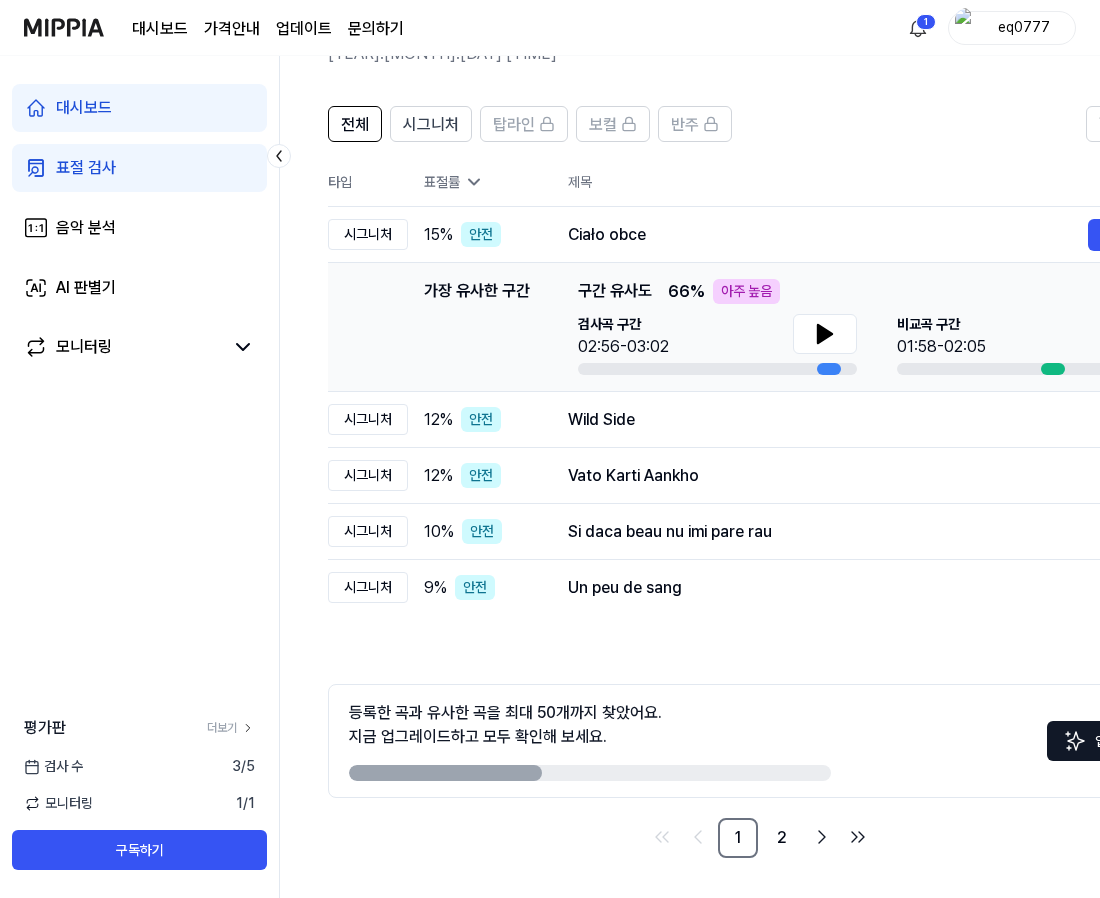 click on "대시보드 표절 검사 음악 분석 AI 판별기 모니터링 평가판 더보기 검사 수 3  /  5 모니터링 1  /  1 구독하기" at bounding box center [140, 477] 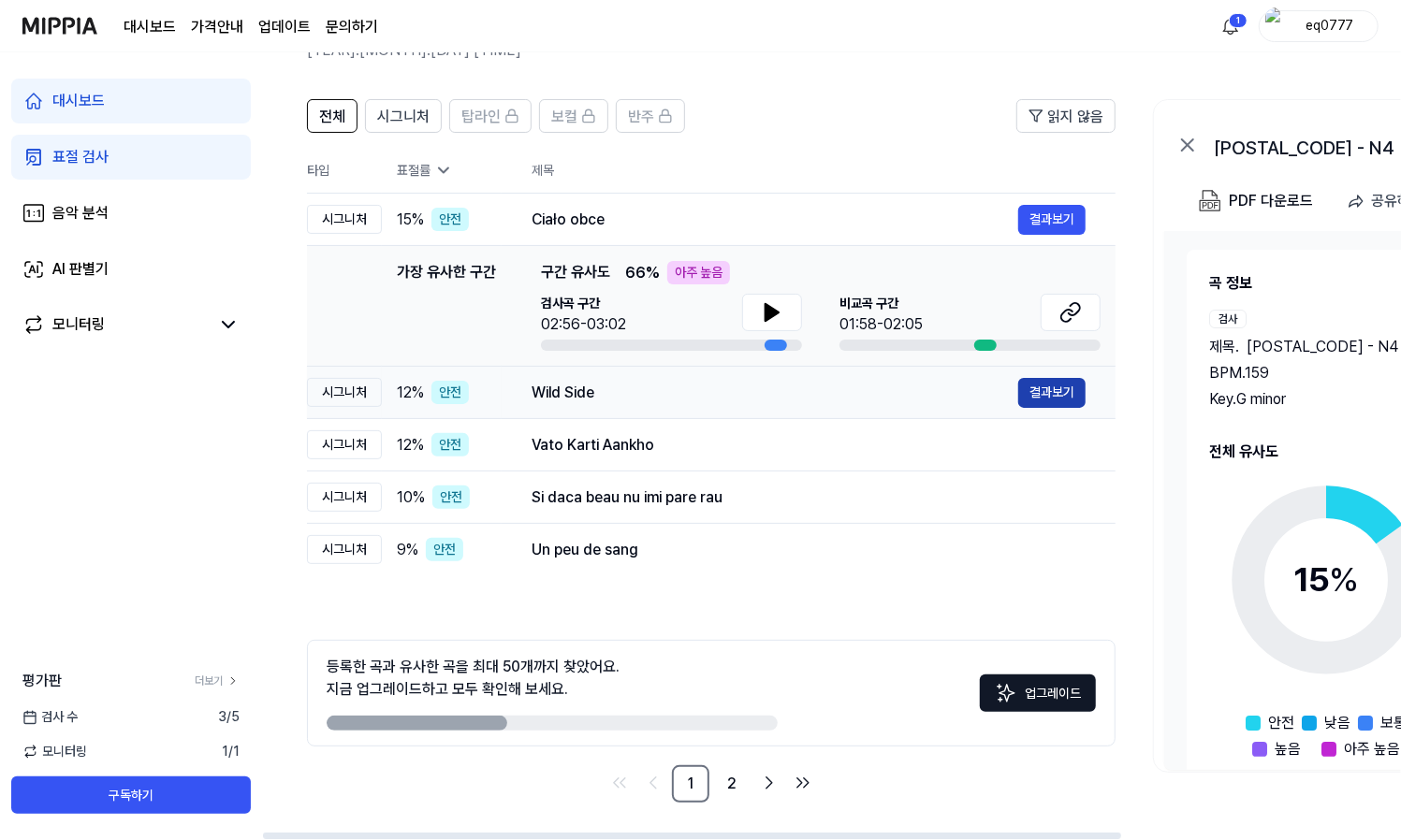 click on "결과보기" at bounding box center [1052, 393] 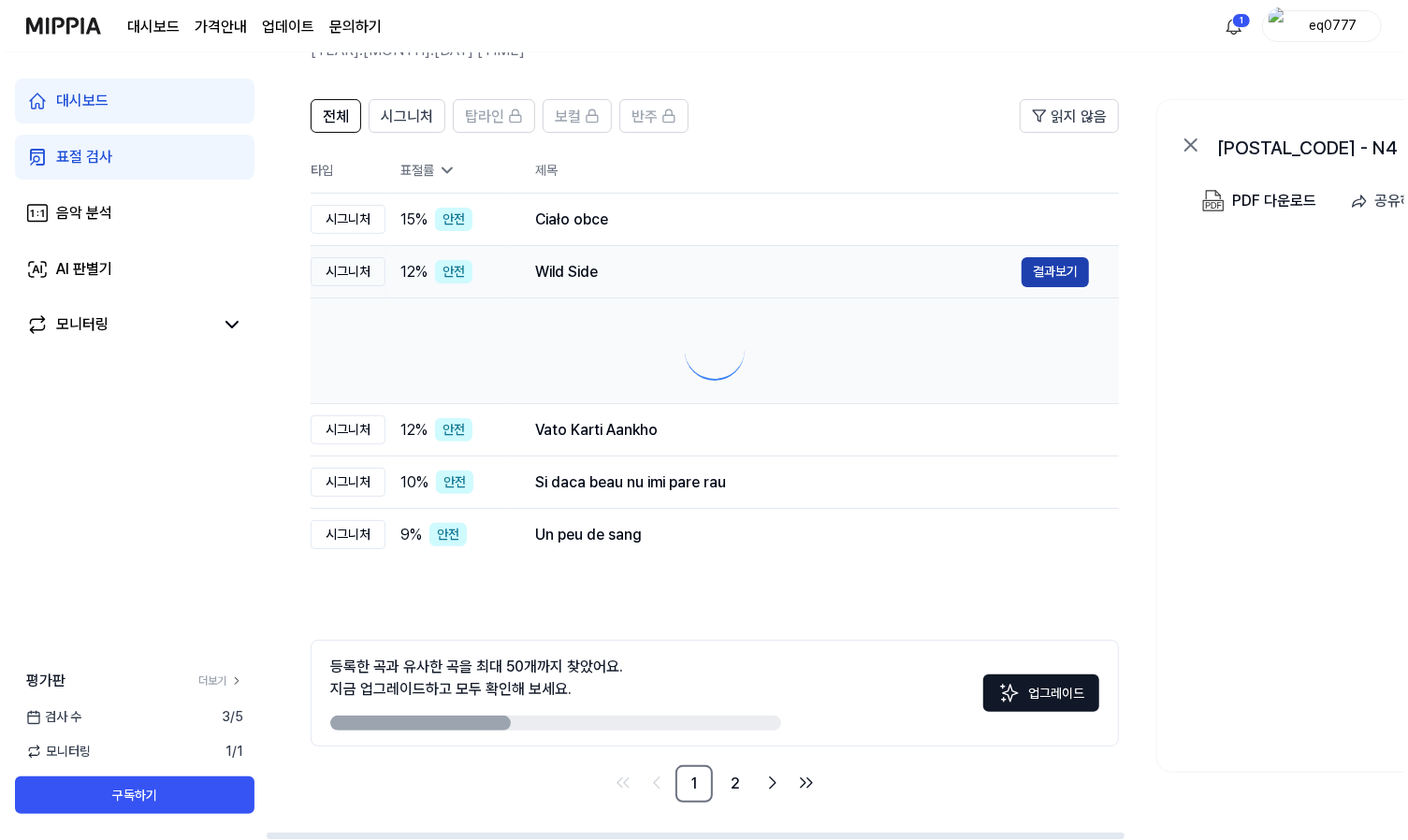 scroll, scrollTop: 0, scrollLeft: 0, axis: both 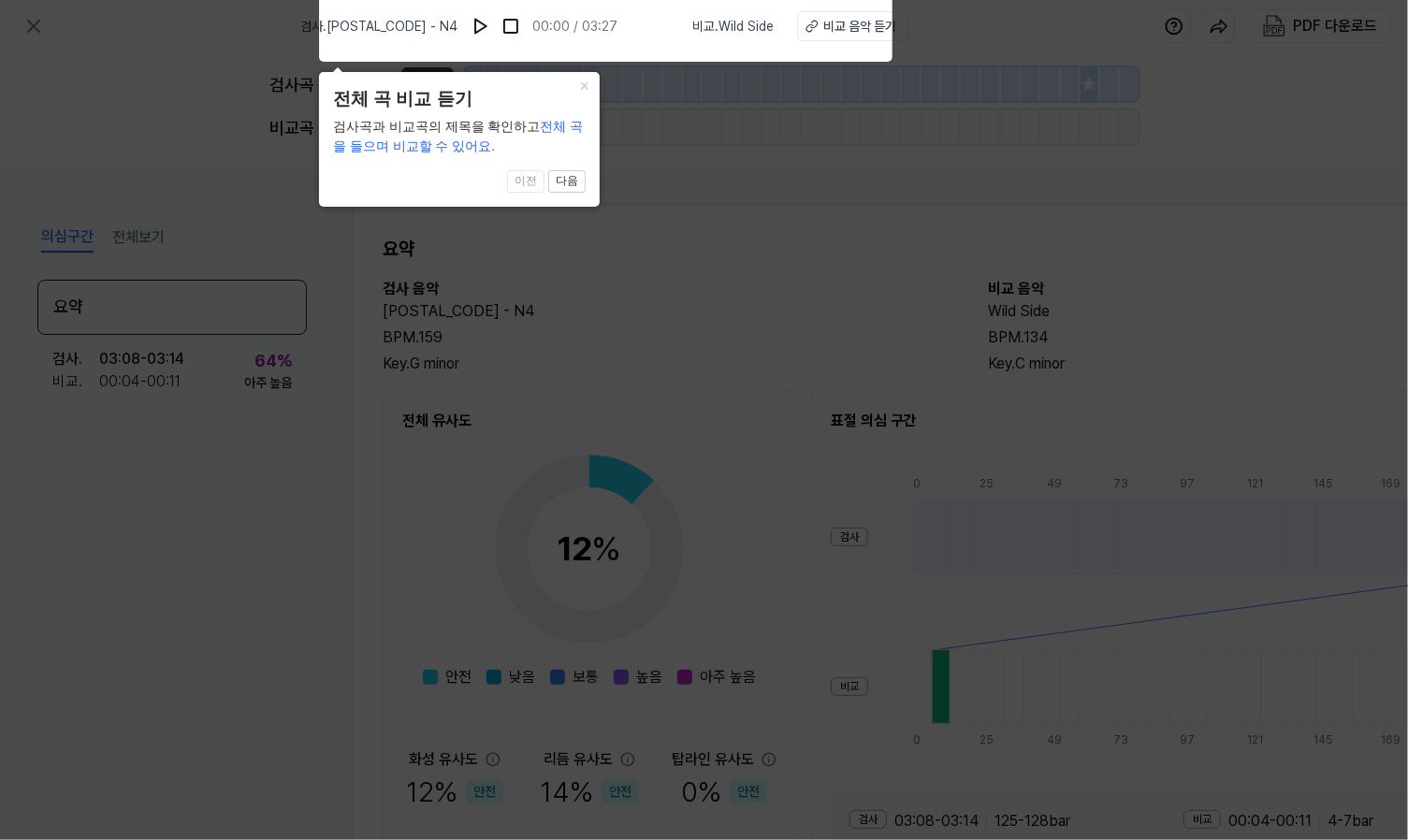 click 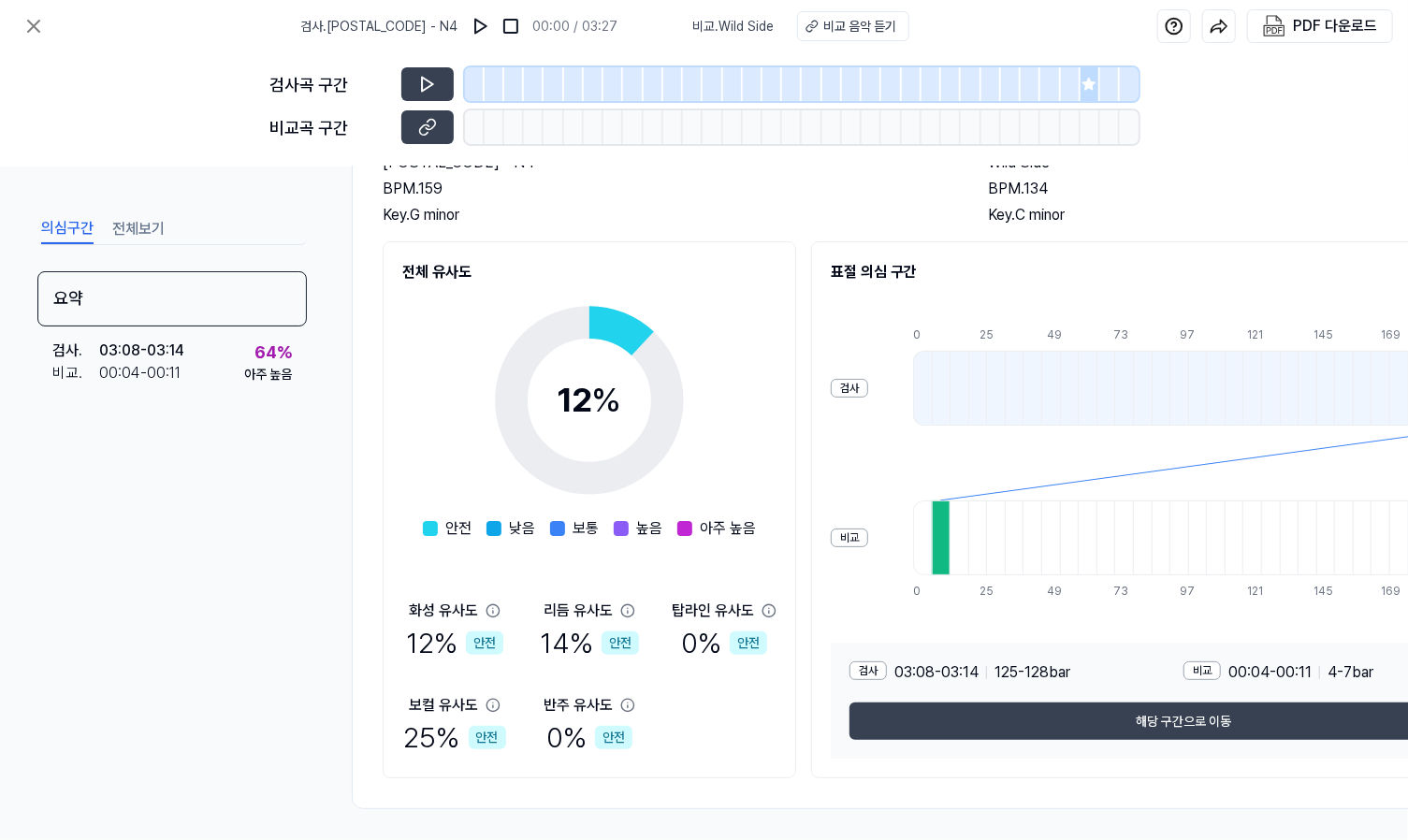 scroll, scrollTop: 161, scrollLeft: 0, axis: vertical 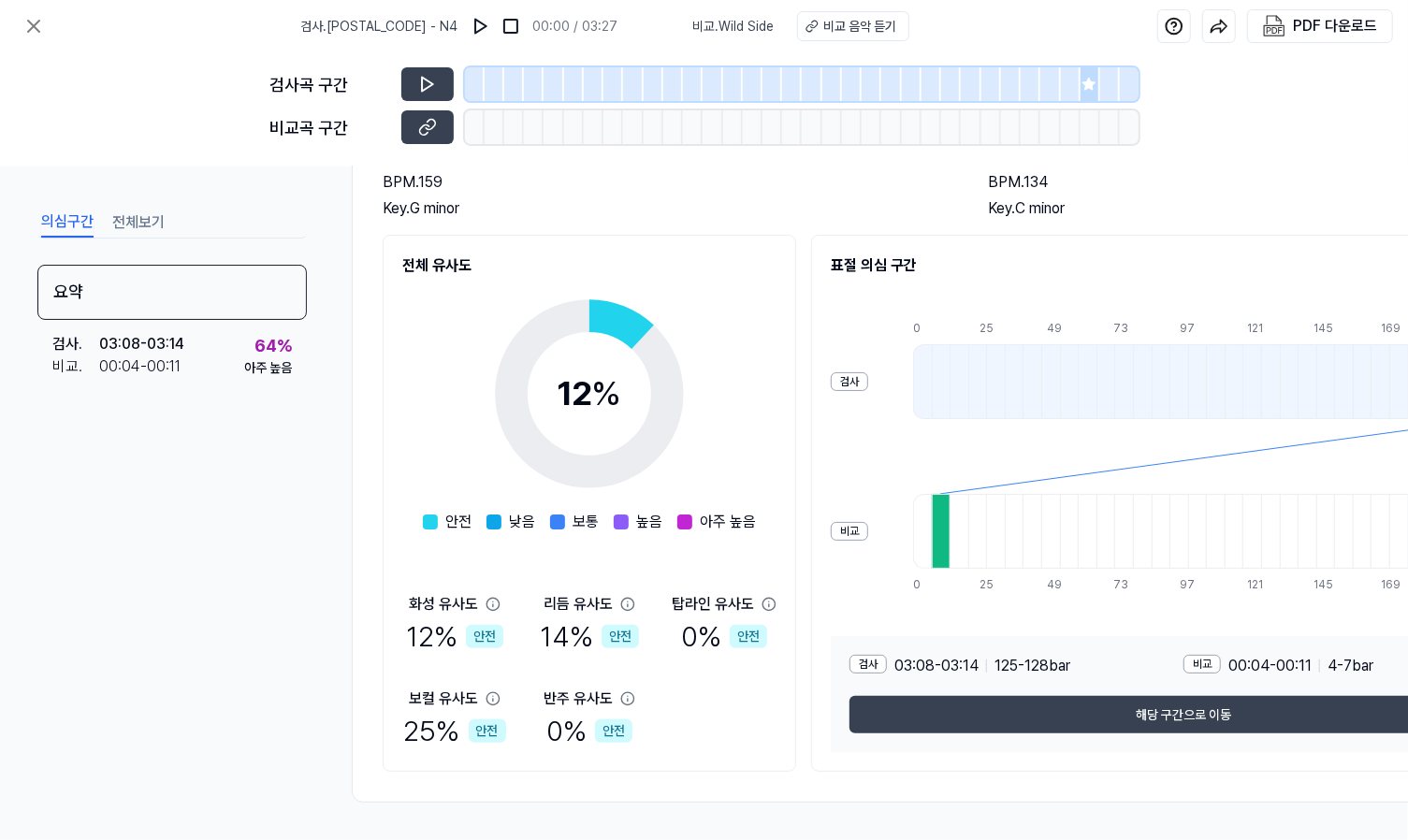click on "해당 구간으로 이동" at bounding box center [1183, 715] 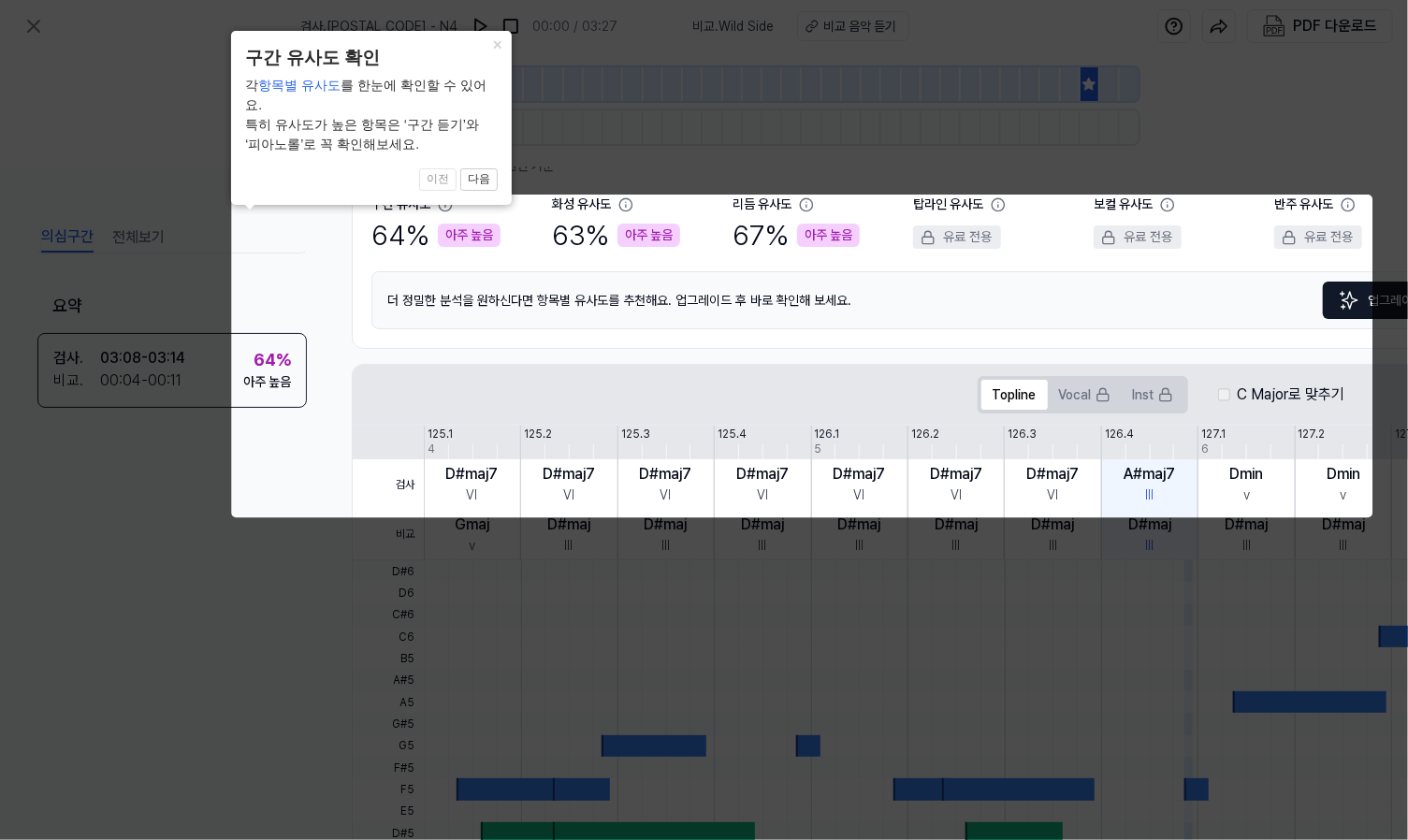 scroll, scrollTop: 0, scrollLeft: 110, axis: horizontal 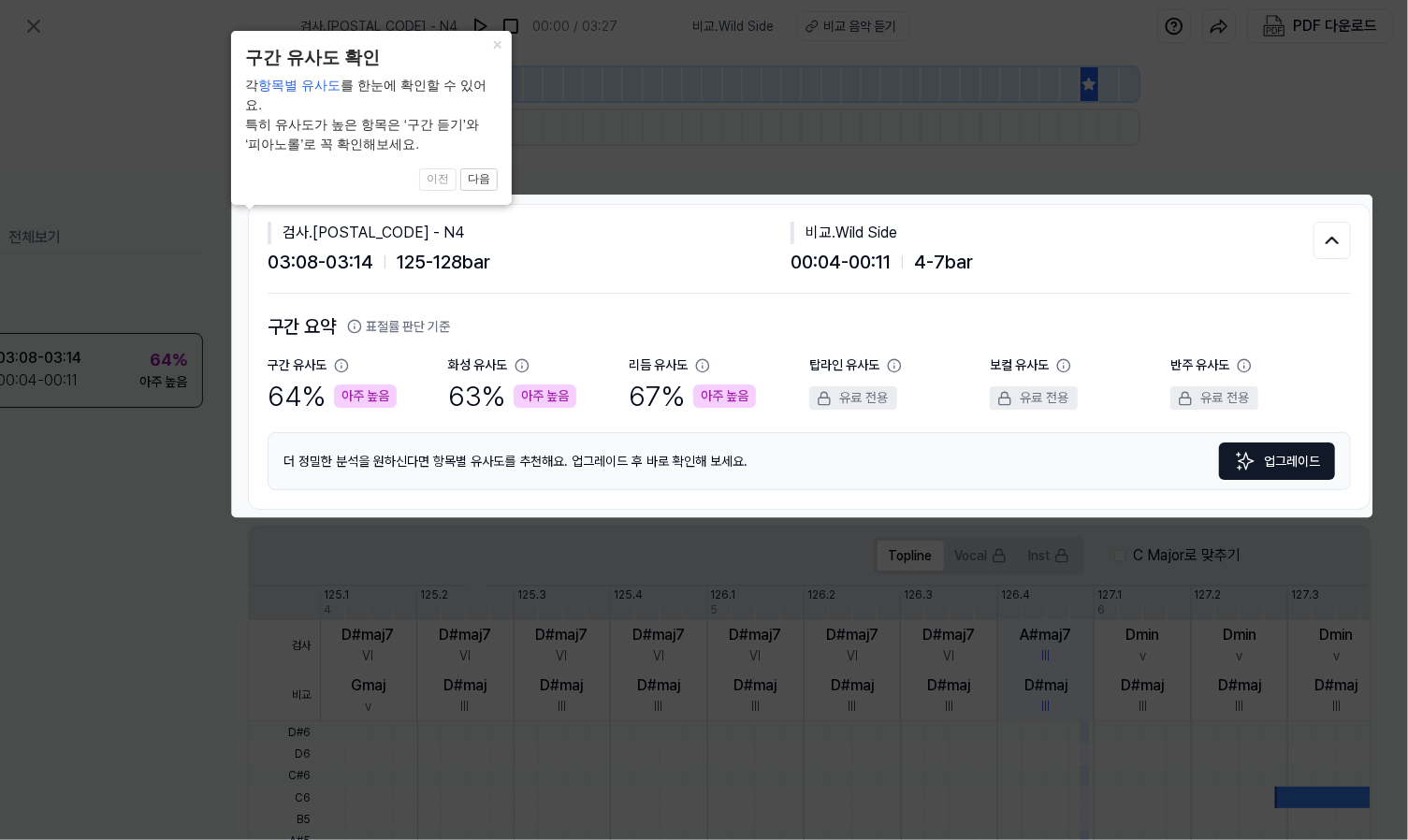 click 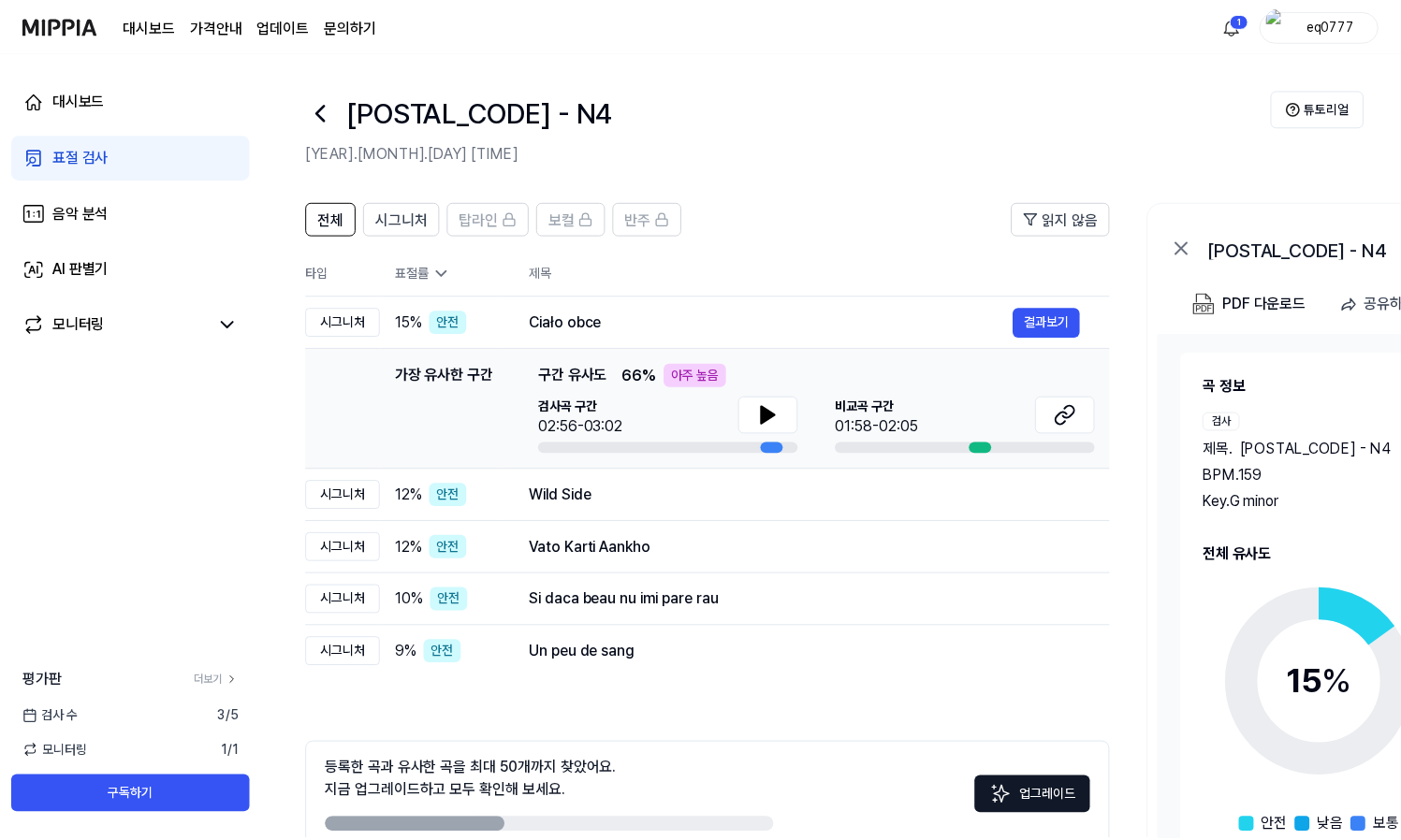 scroll, scrollTop: 103, scrollLeft: 0, axis: vertical 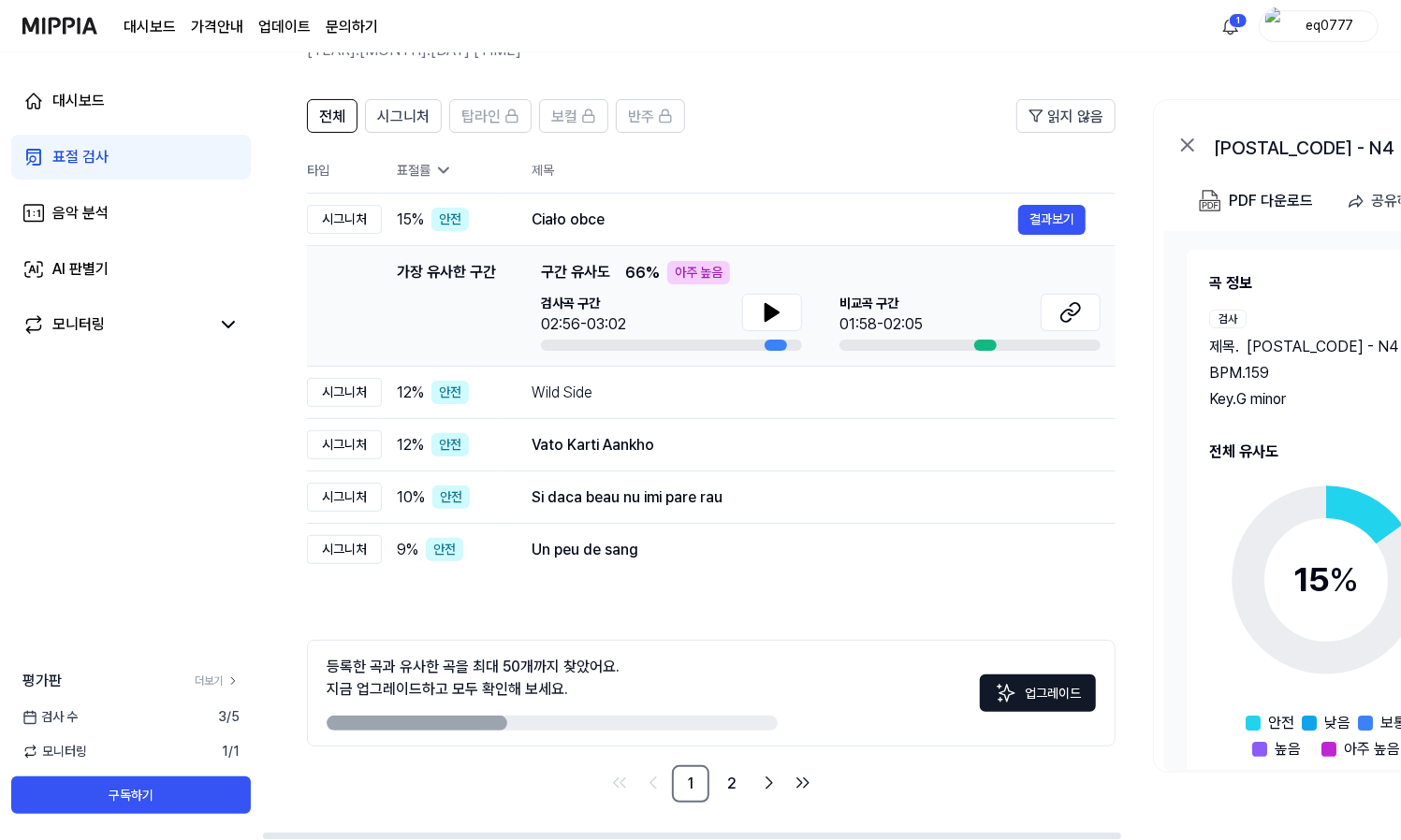 click on "66 %" at bounding box center (642, 273) 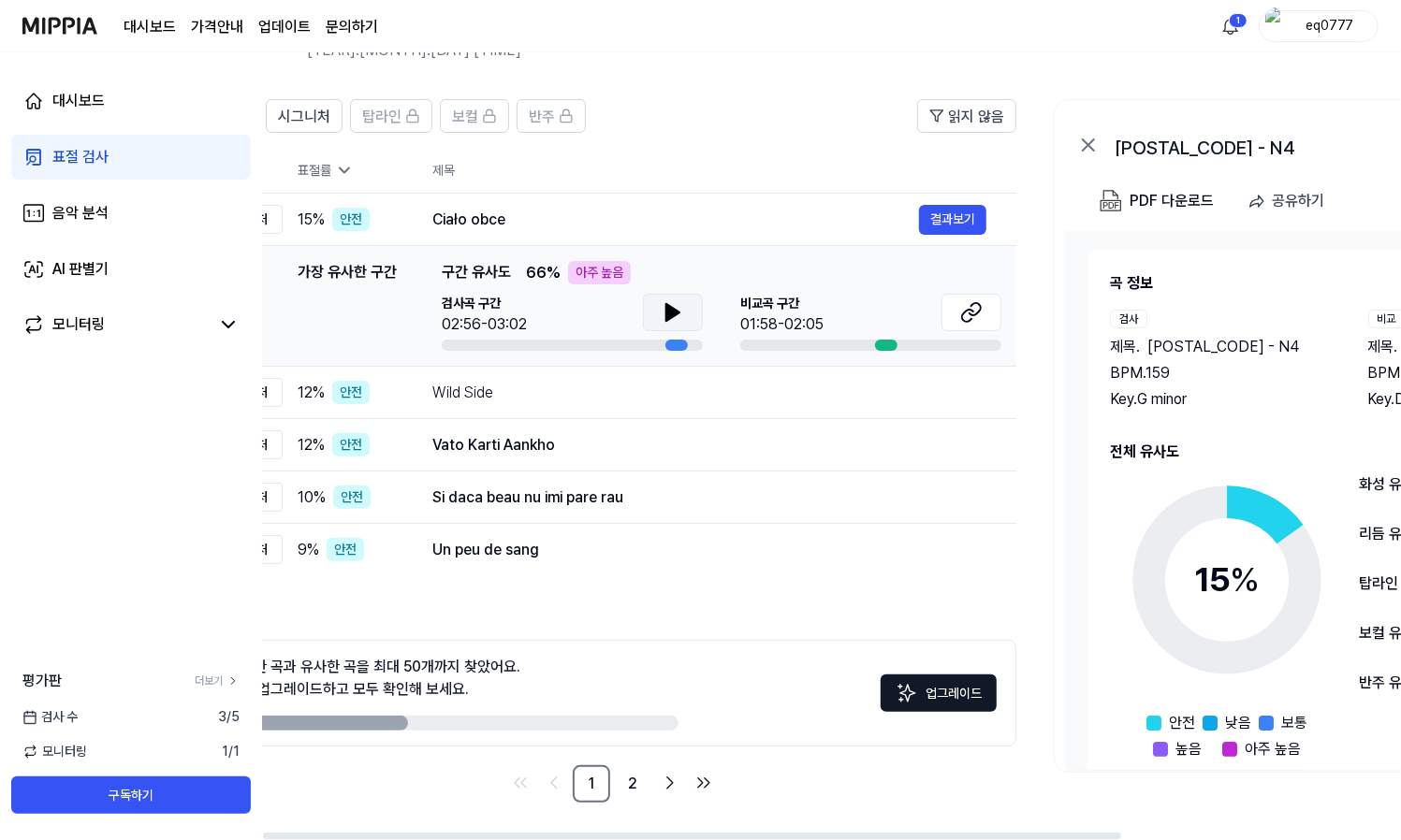 drag, startPoint x: 762, startPoint y: 307, endPoint x: 648, endPoint y: 311, distance: 114.07015 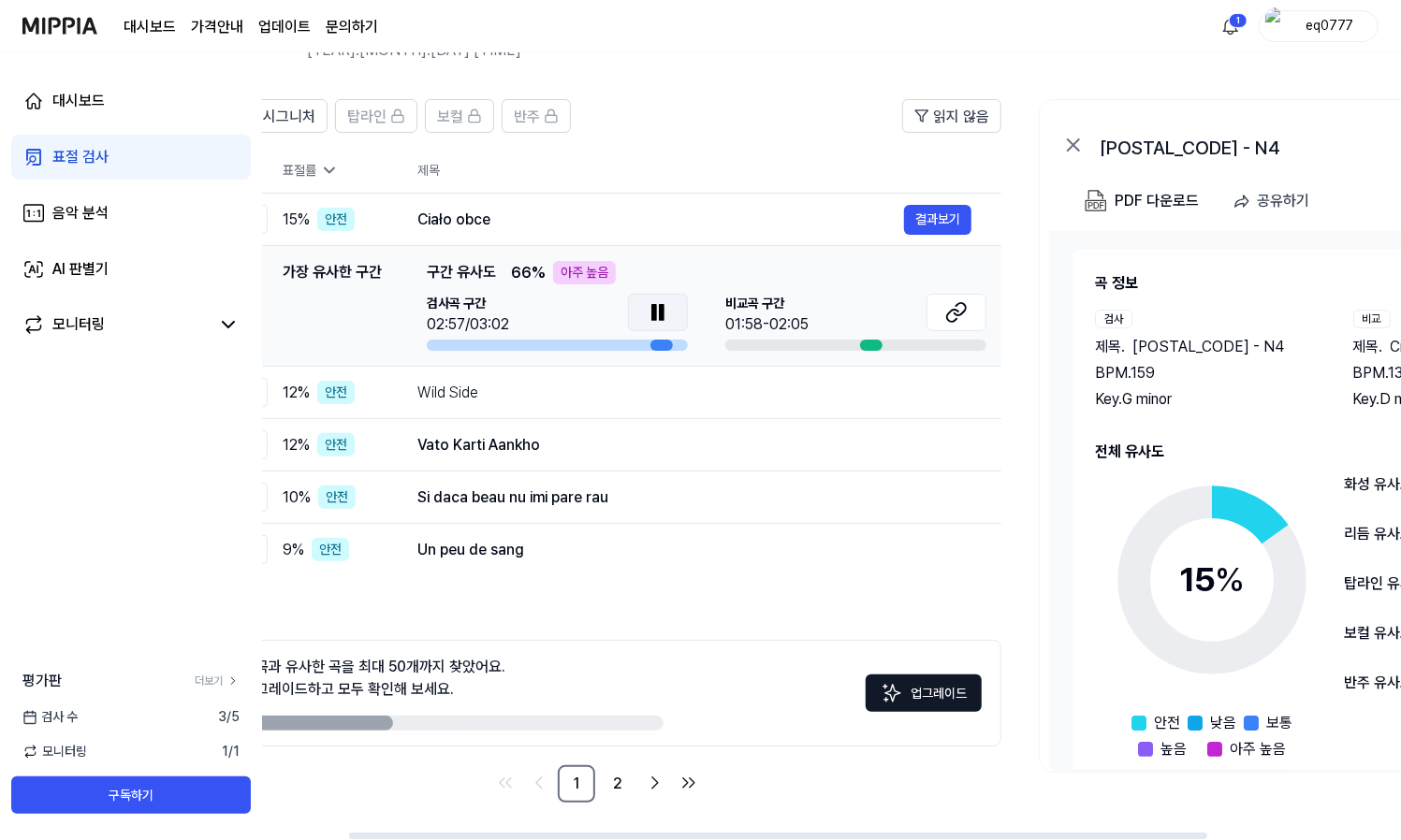 click 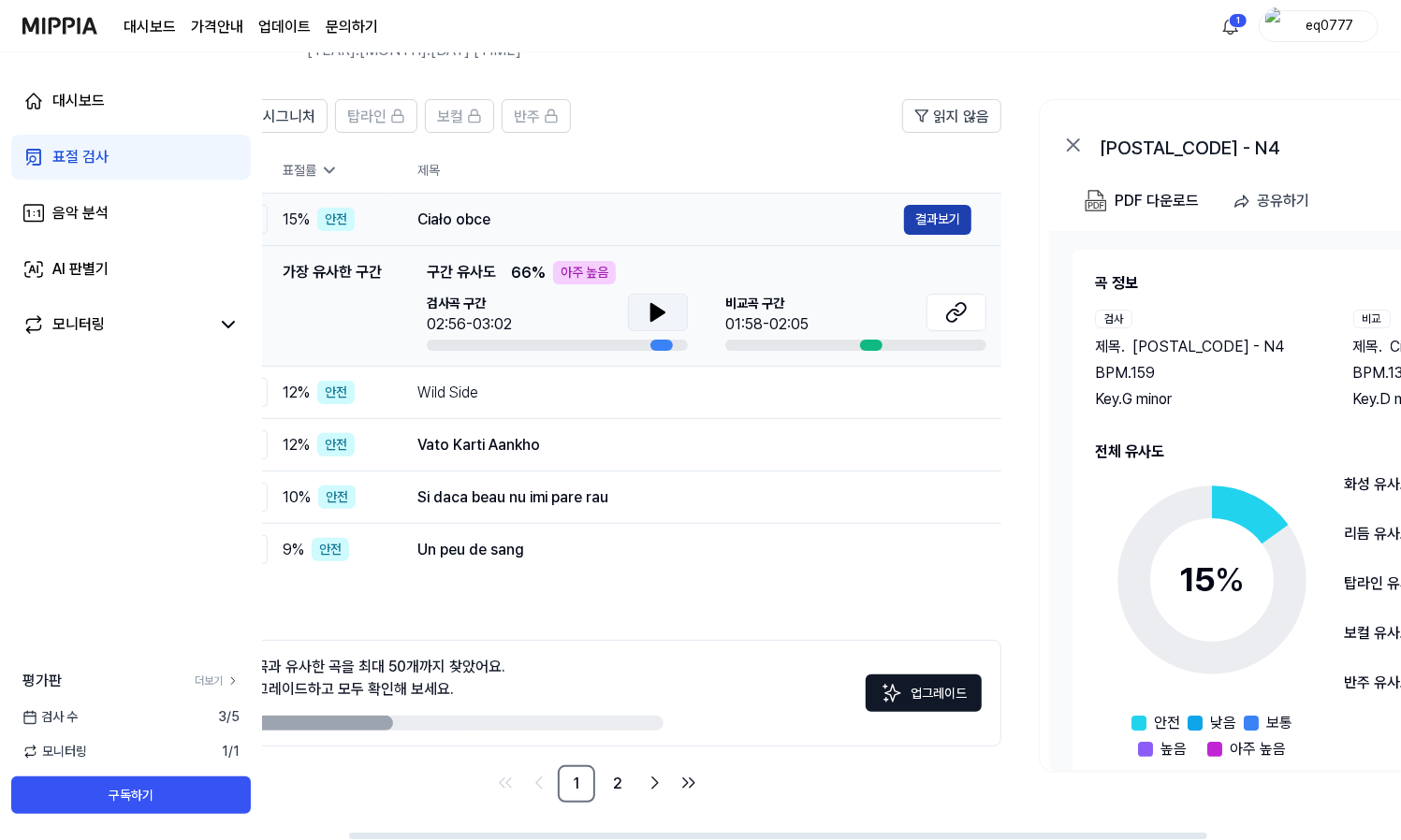 click on "결과보기" at bounding box center [938, 220] 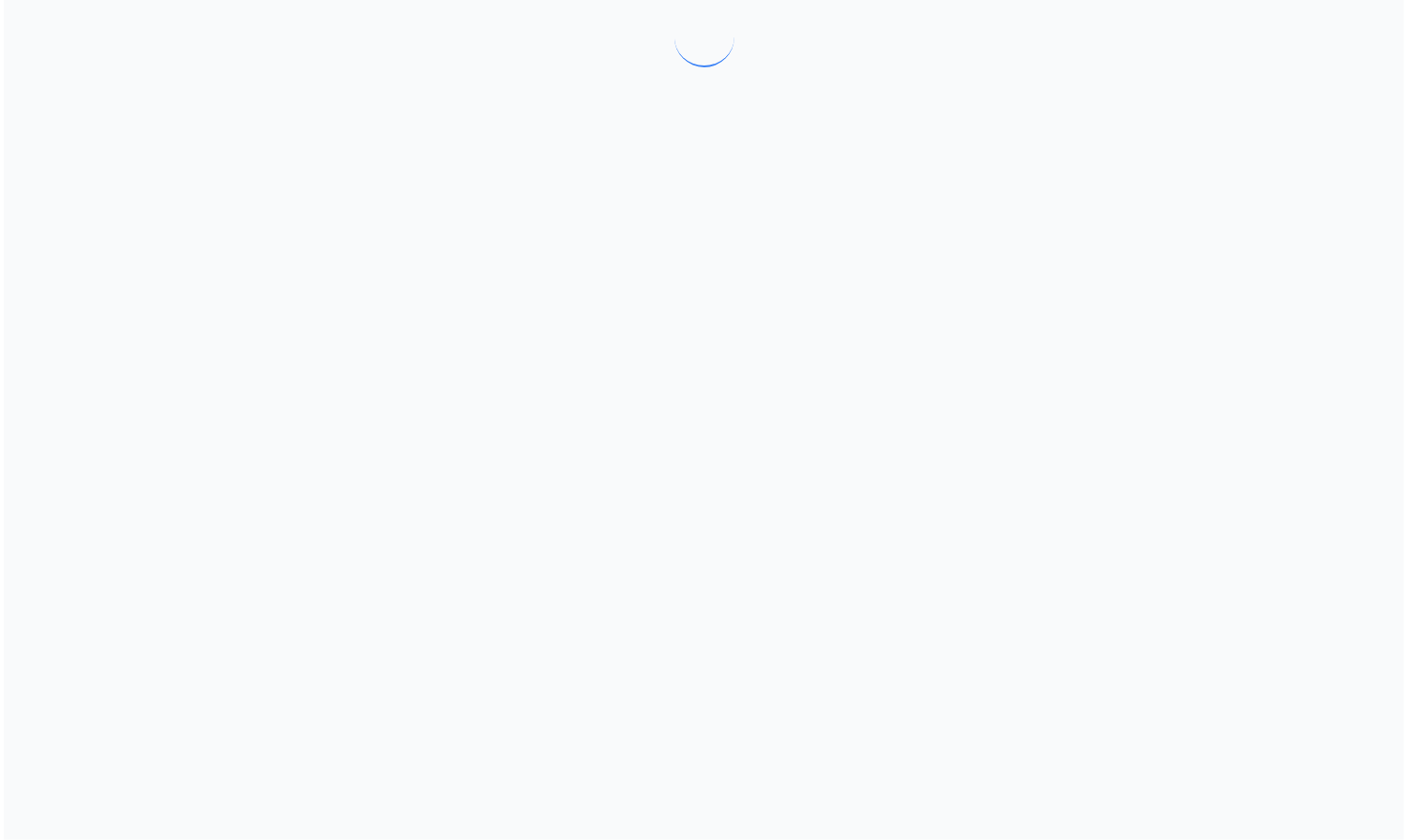 scroll, scrollTop: 0, scrollLeft: 0, axis: both 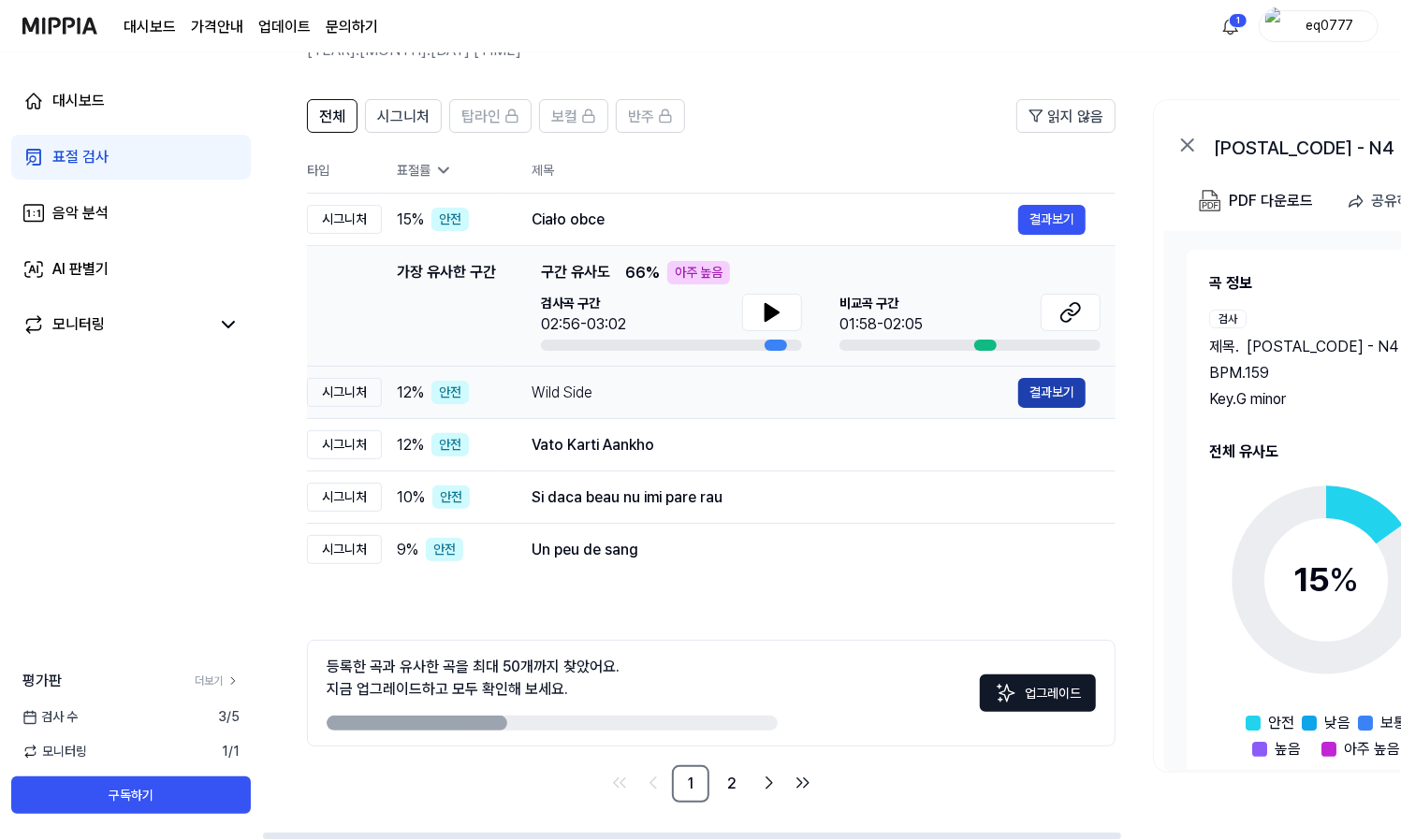 click on "결과보기" at bounding box center (1052, 393) 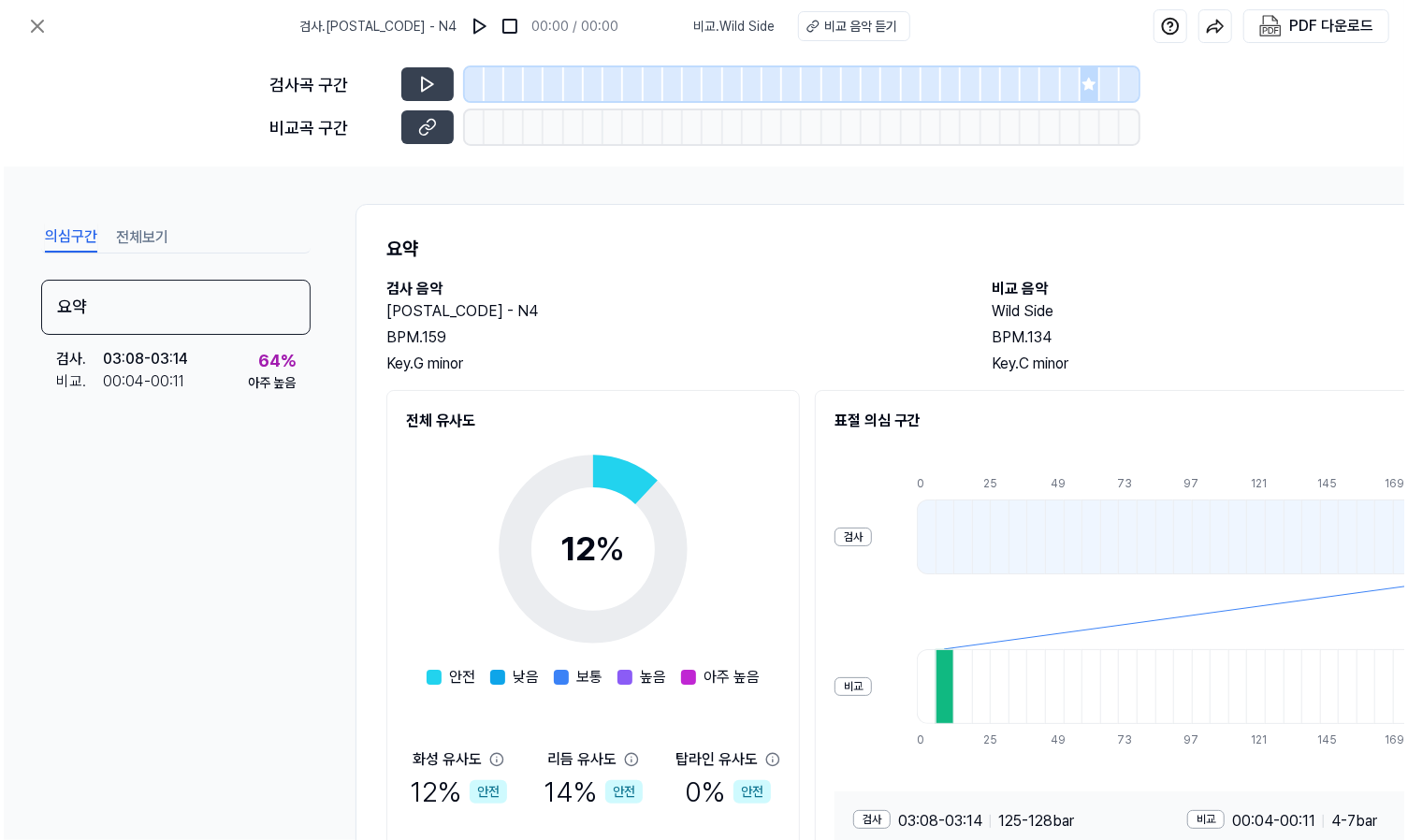 scroll, scrollTop: 0, scrollLeft: 0, axis: both 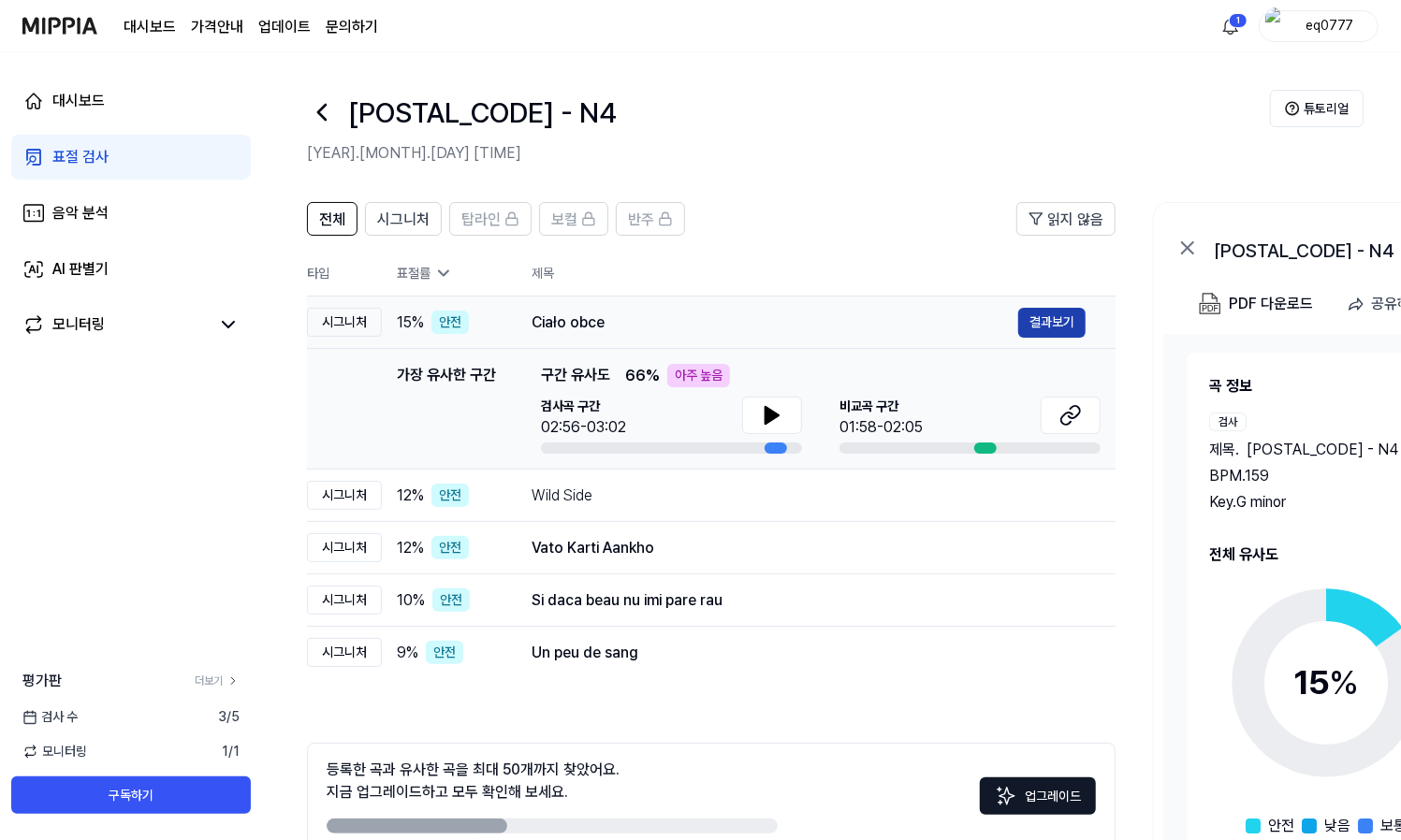 click on "결과보기" at bounding box center (1052, 323) 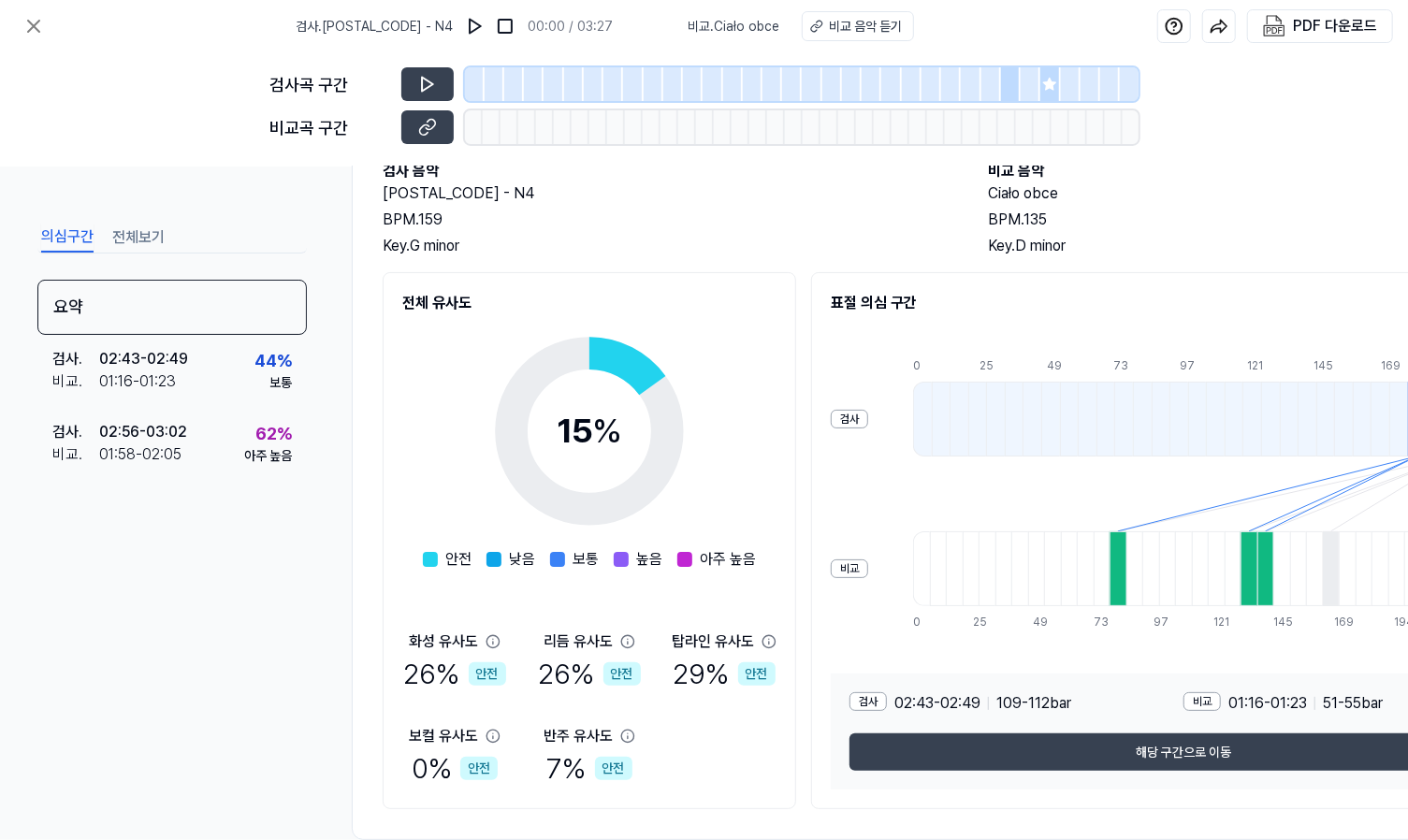 scroll, scrollTop: 0, scrollLeft: 0, axis: both 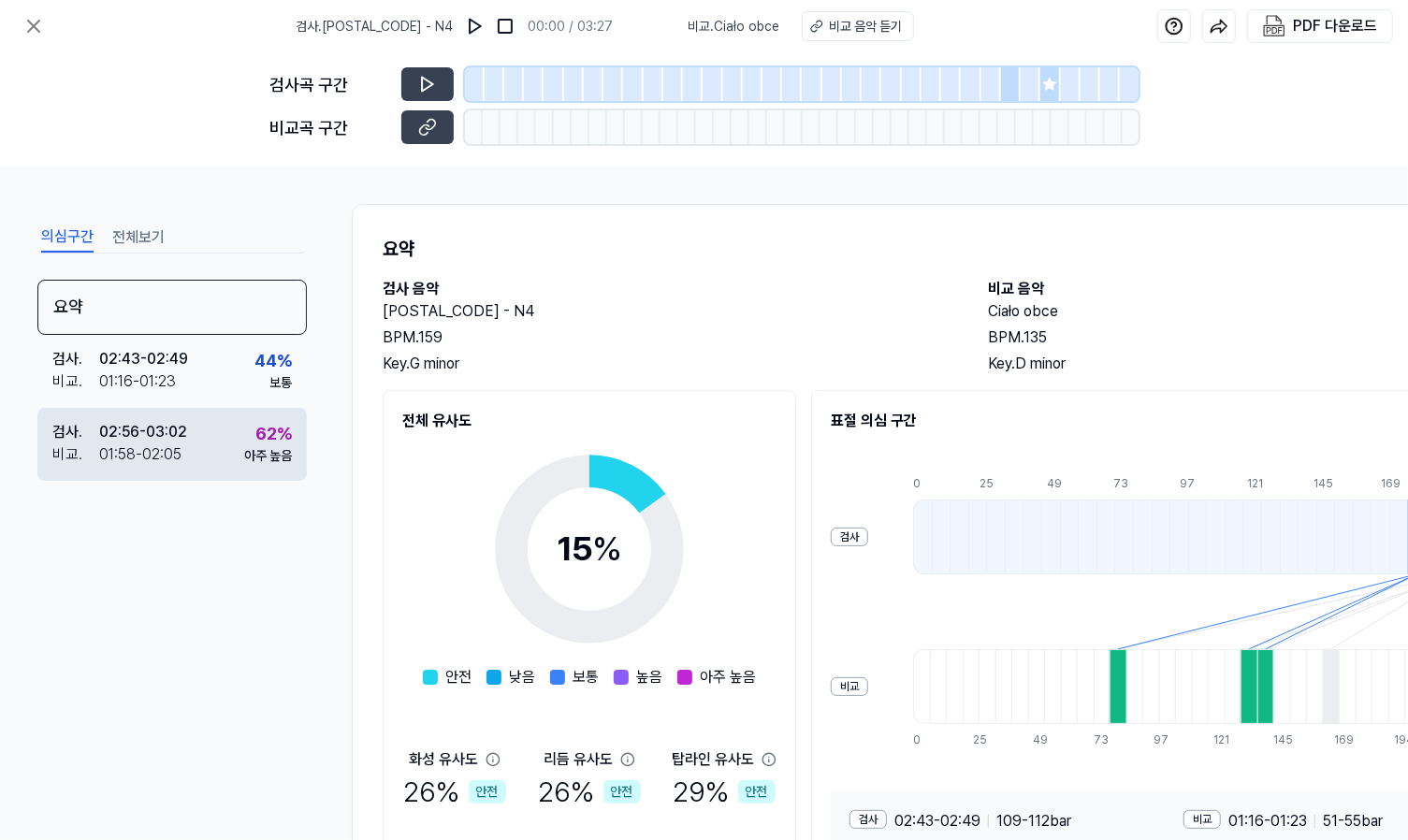 click on "[TIME] - [TIME]" at bounding box center [140, 455] 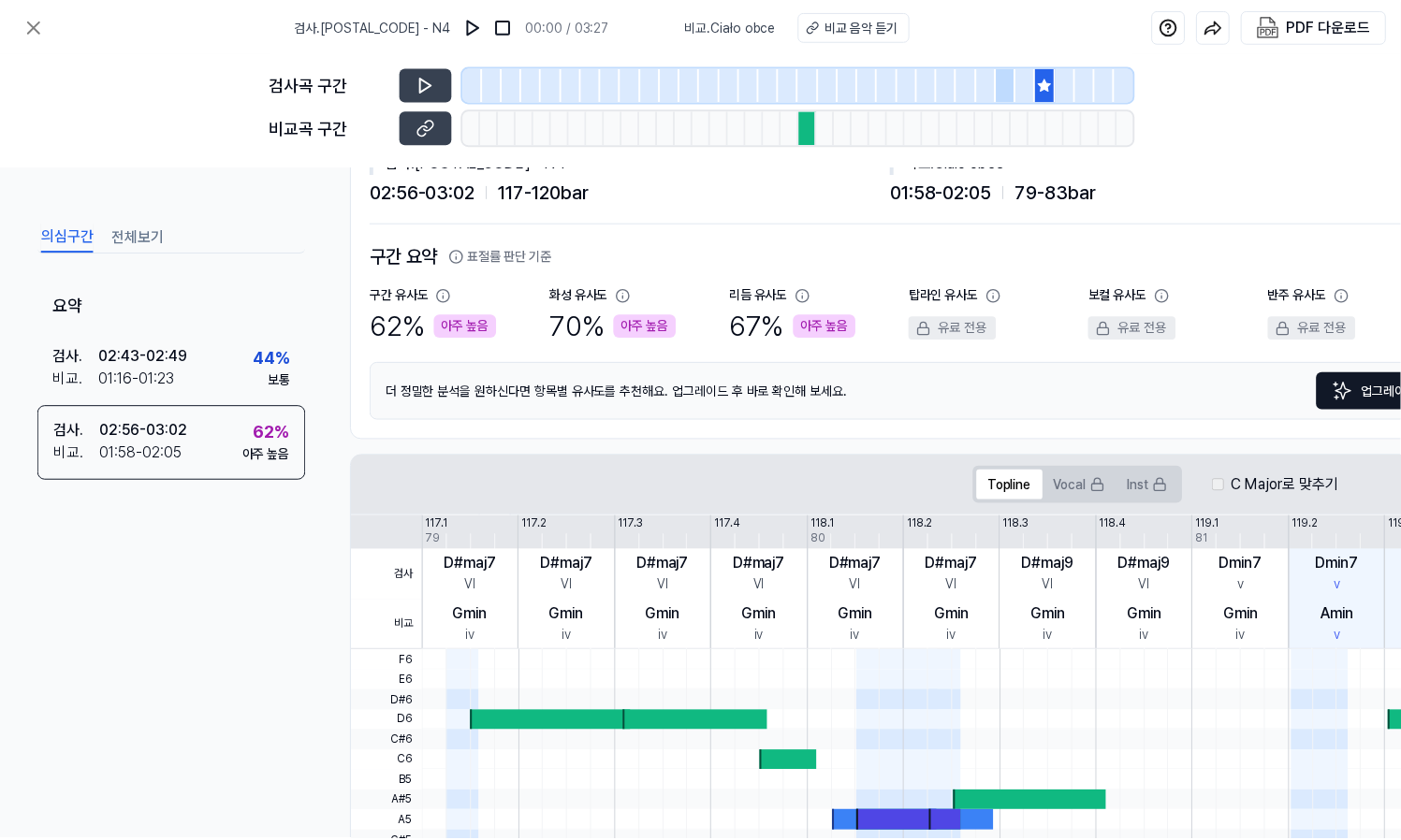 scroll, scrollTop: 0, scrollLeft: 0, axis: both 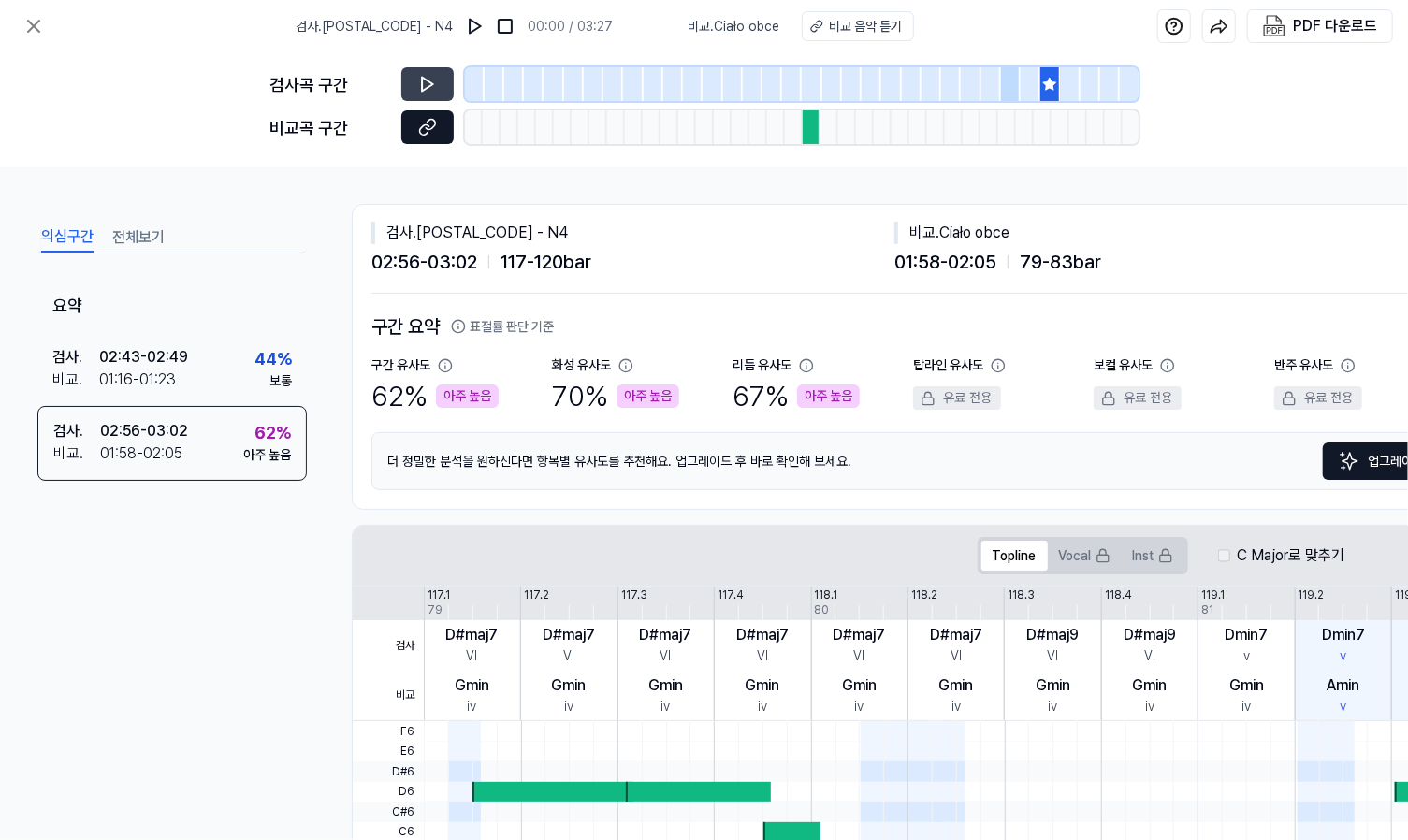 click 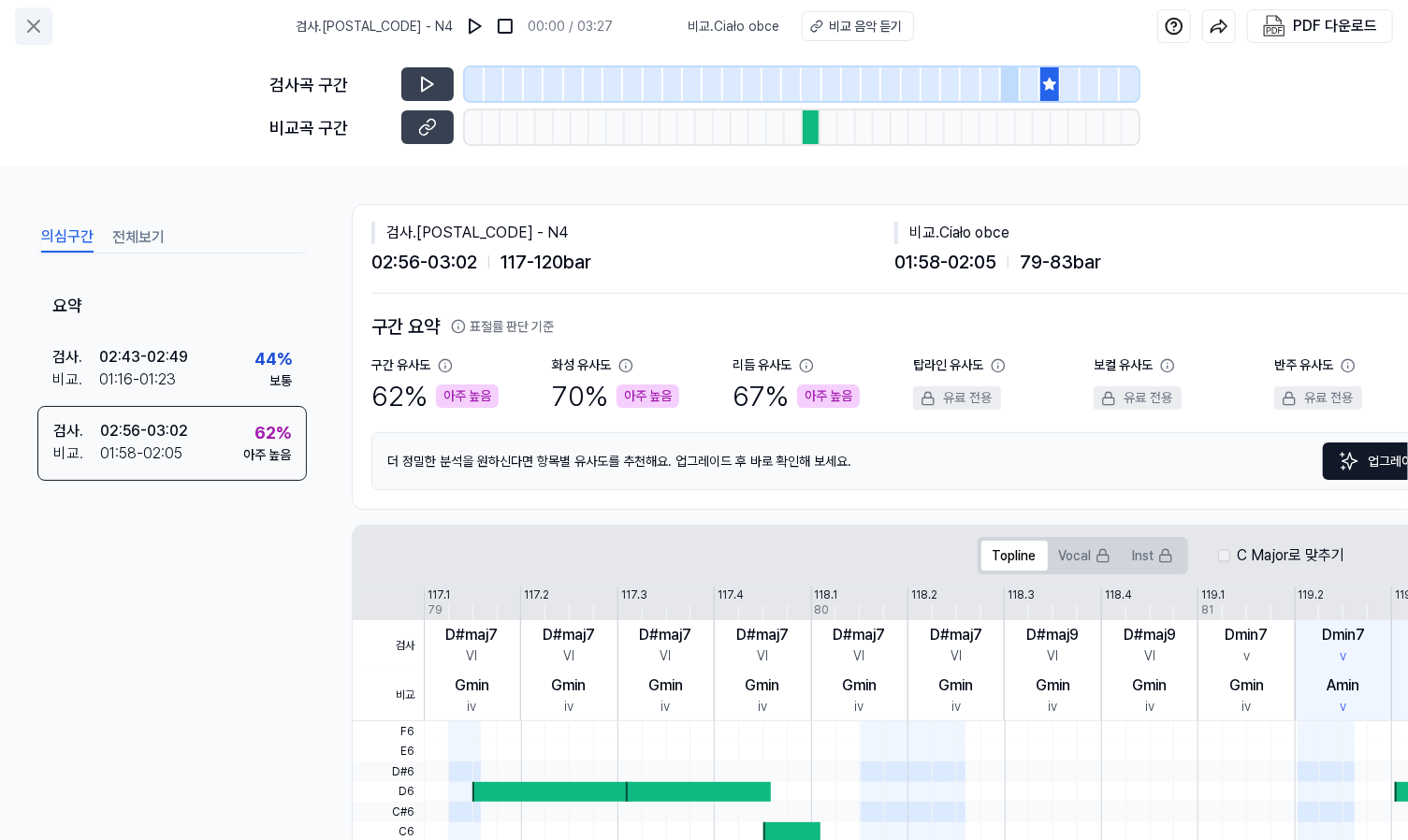 click 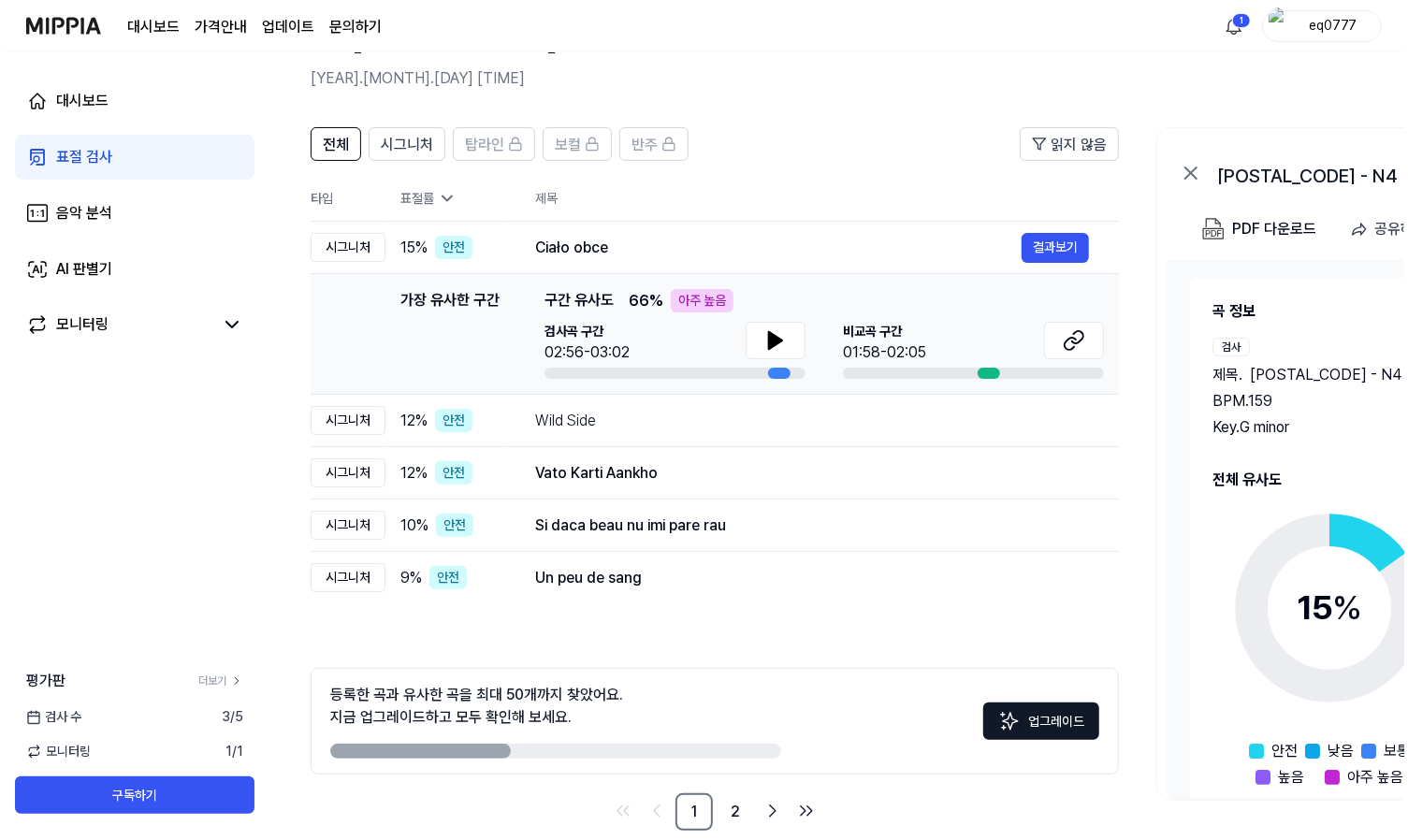scroll, scrollTop: 0, scrollLeft: 0, axis: both 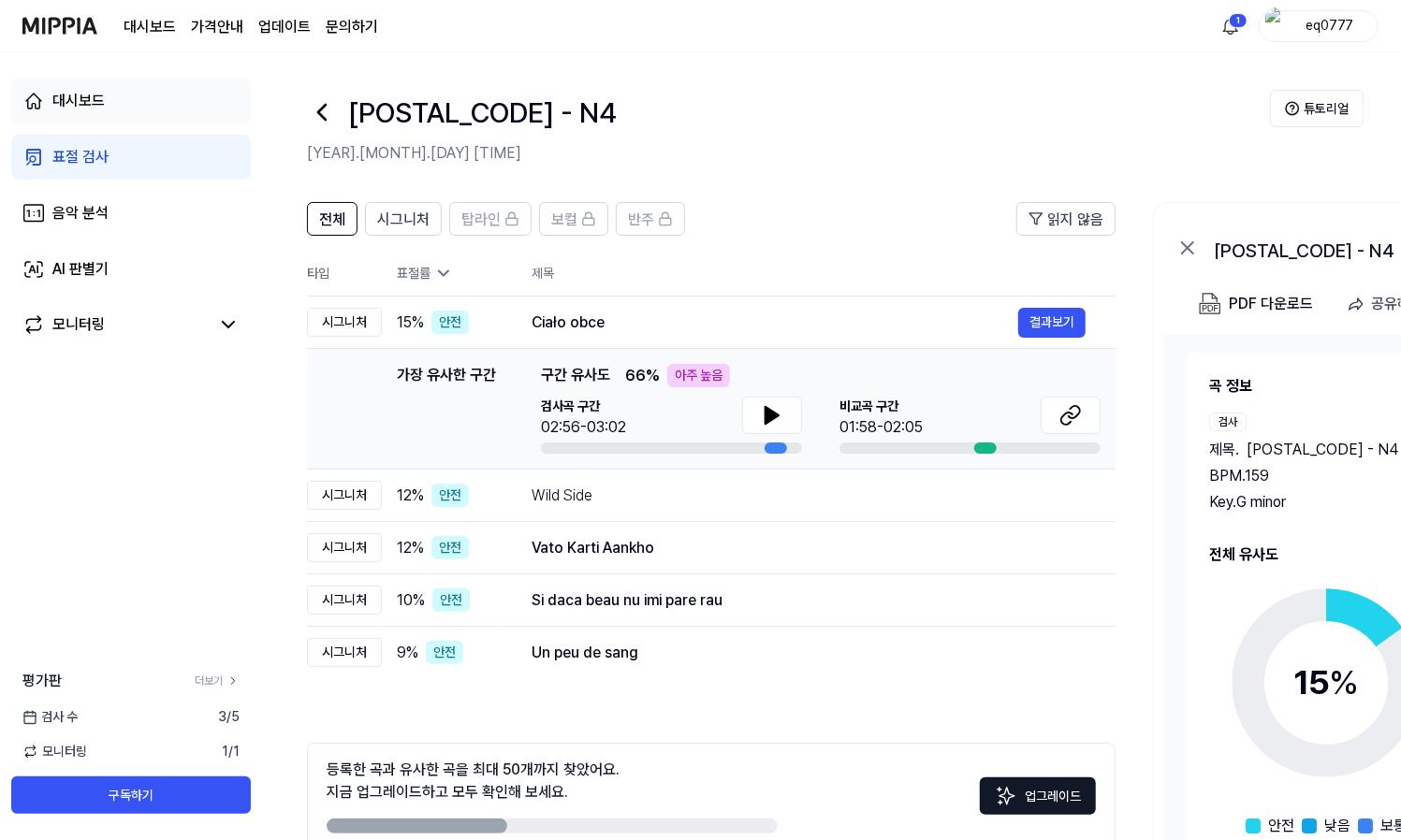 click on "대시보드" at bounding box center (79, 101) 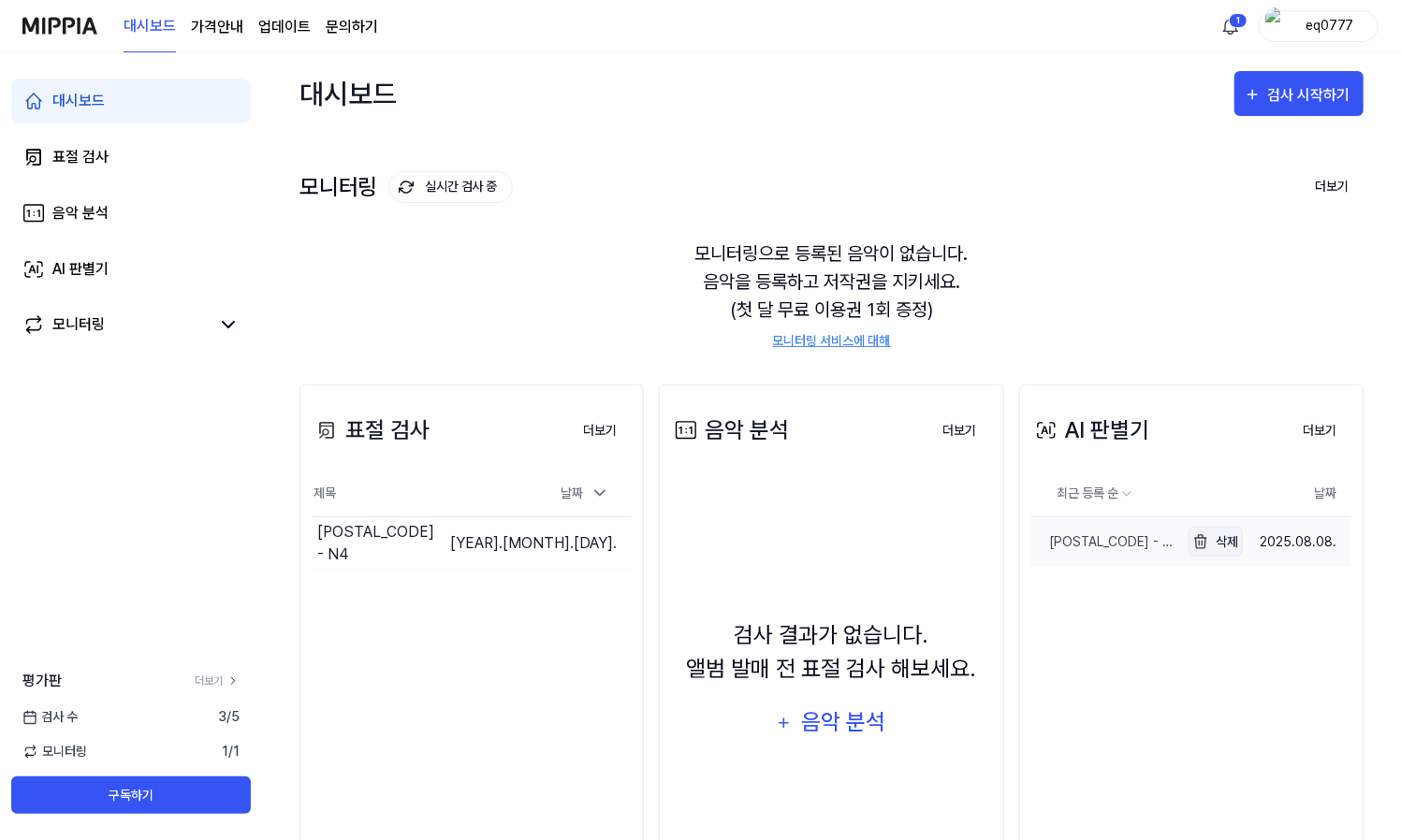 click on "삭제" at bounding box center [1216, 542] 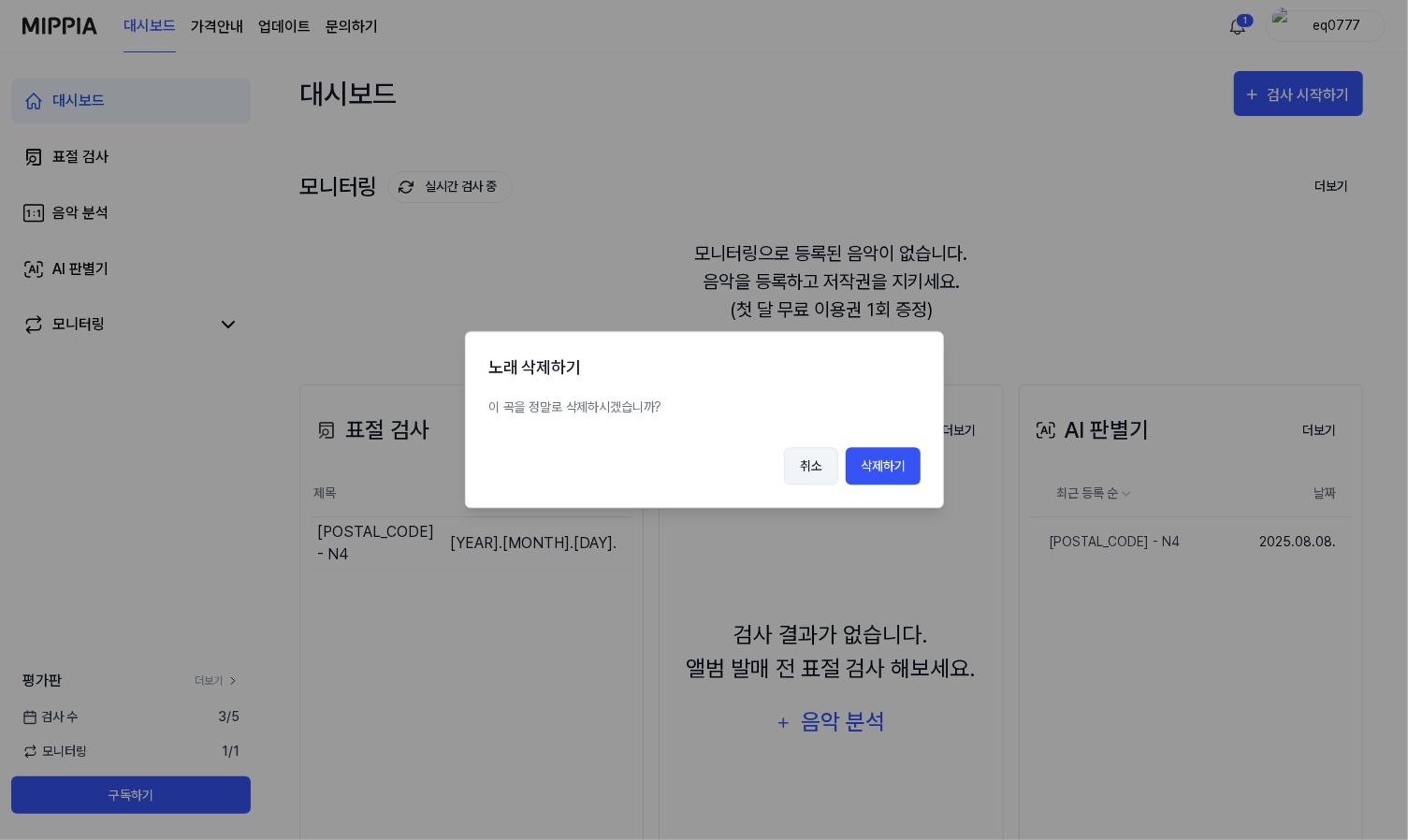 click on "취소" at bounding box center [811, 467] 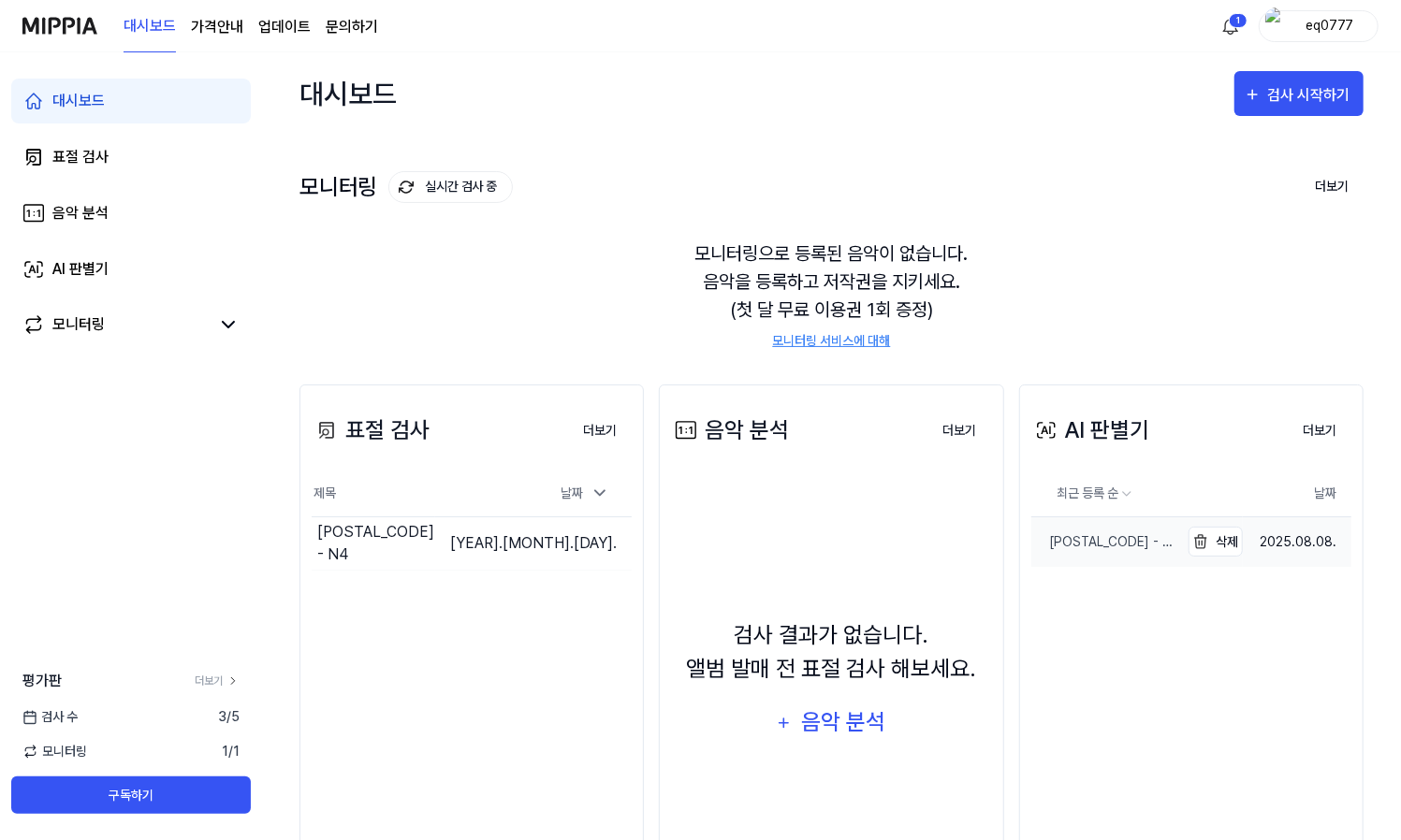 click on "[POSTAL_CODE] - N4" at bounding box center [1105, 542] 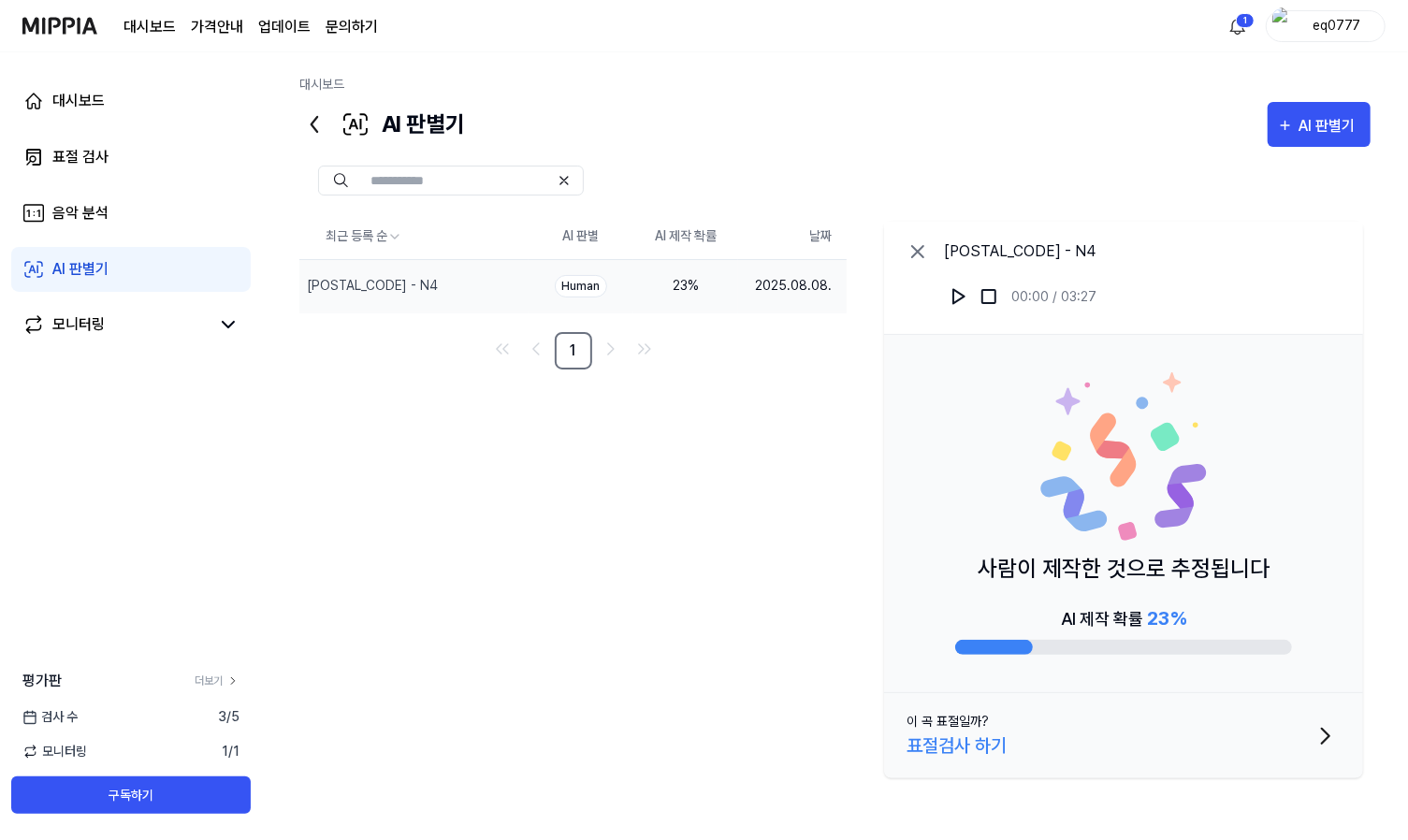 click on "AI 제작 확률   23 %" at bounding box center (1124, 618) 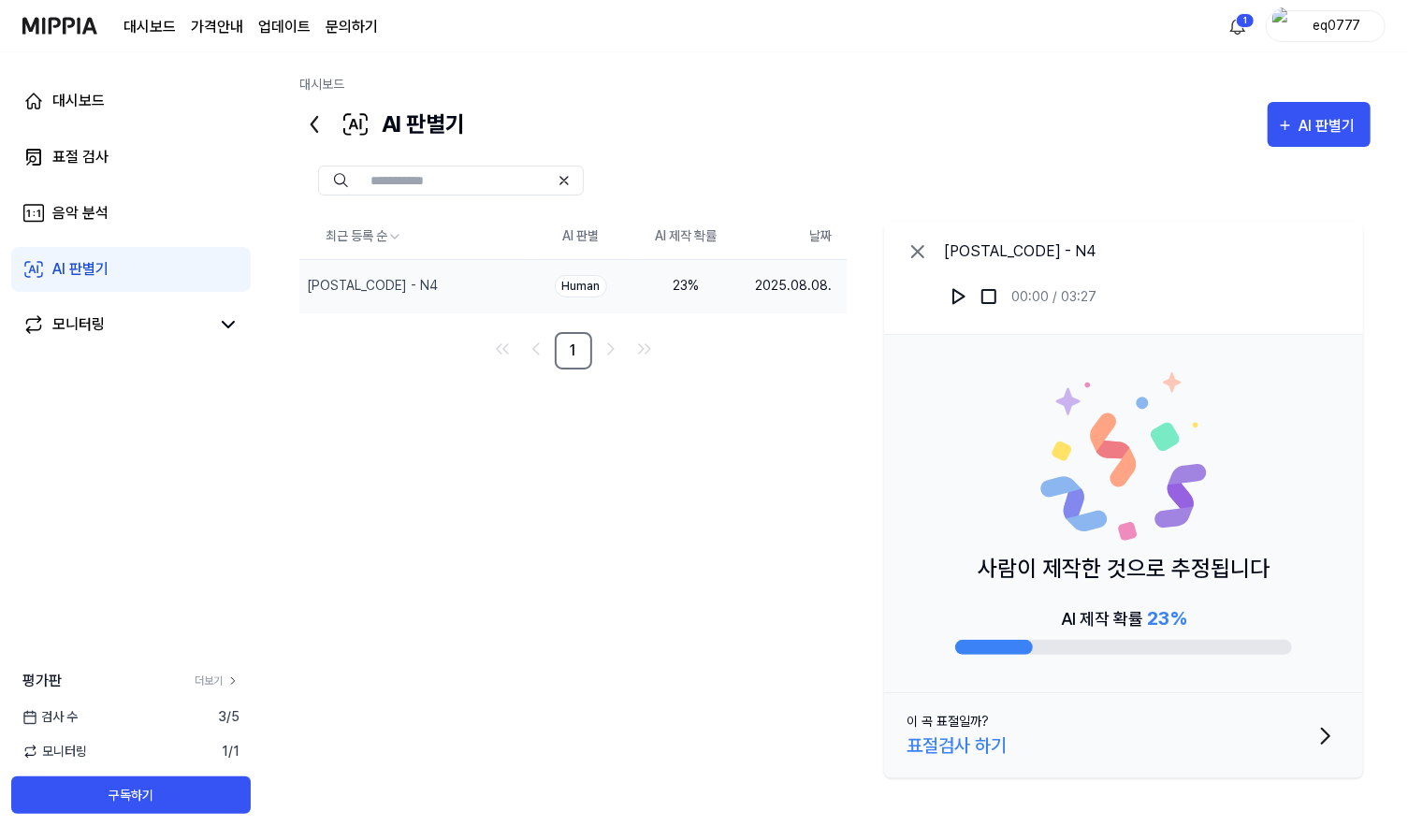 click on "사람이 제작한 것으로 추정됩니다 AI 제작 확률   23 %" at bounding box center [1124, 514] 